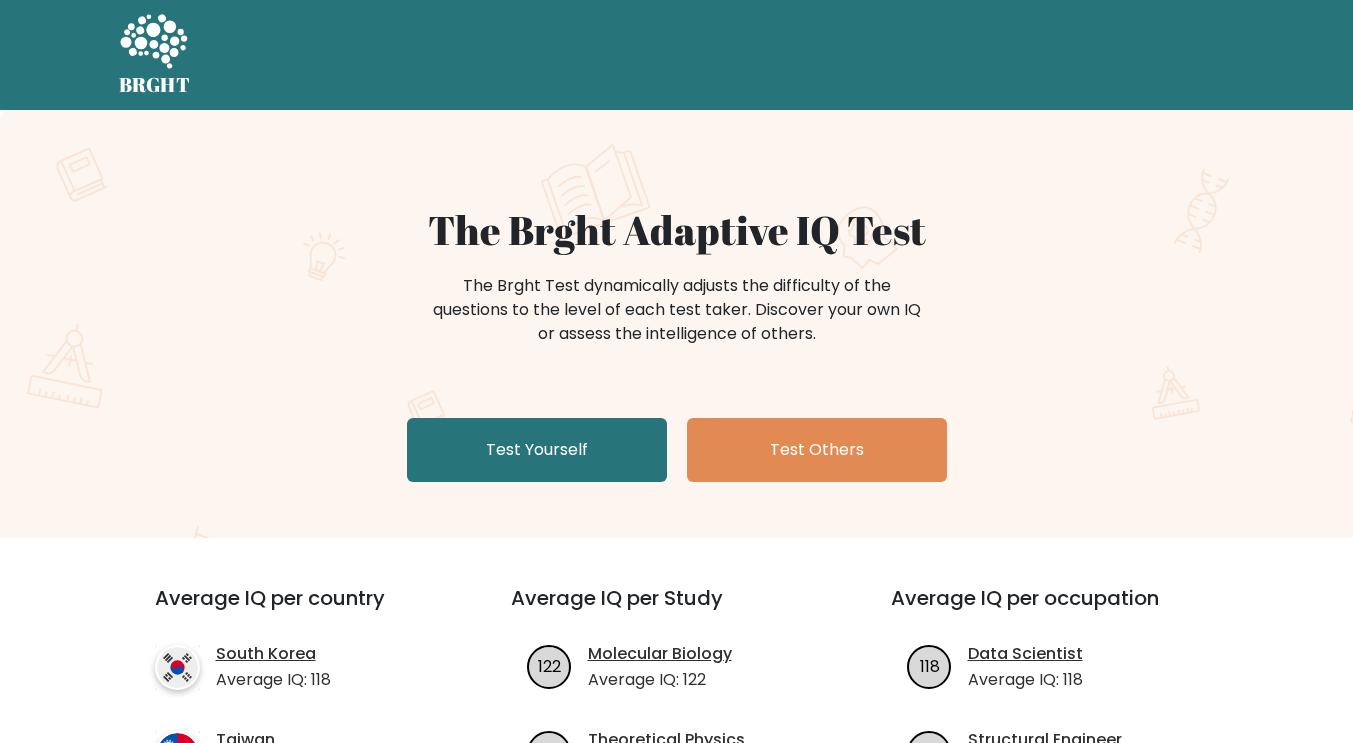 scroll, scrollTop: 100, scrollLeft: 0, axis: vertical 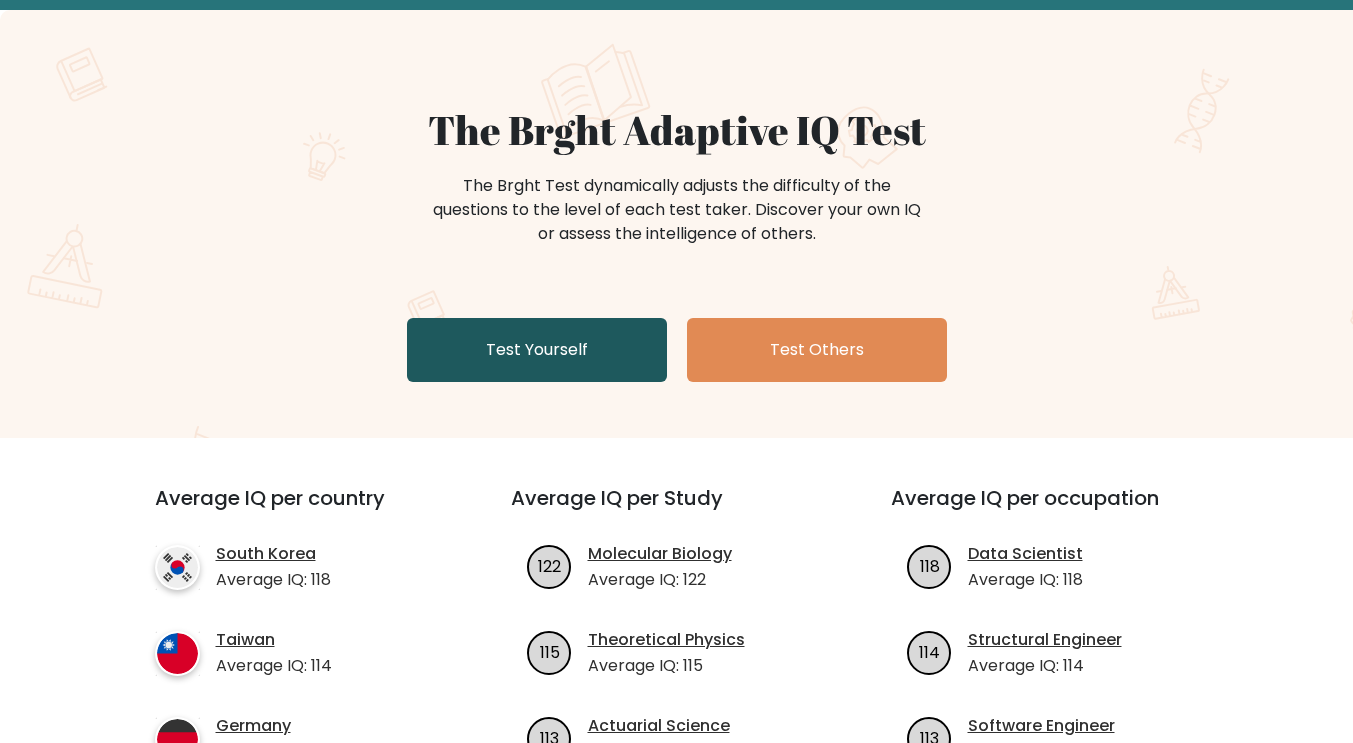 click on "Test Yourself" at bounding box center [537, 350] 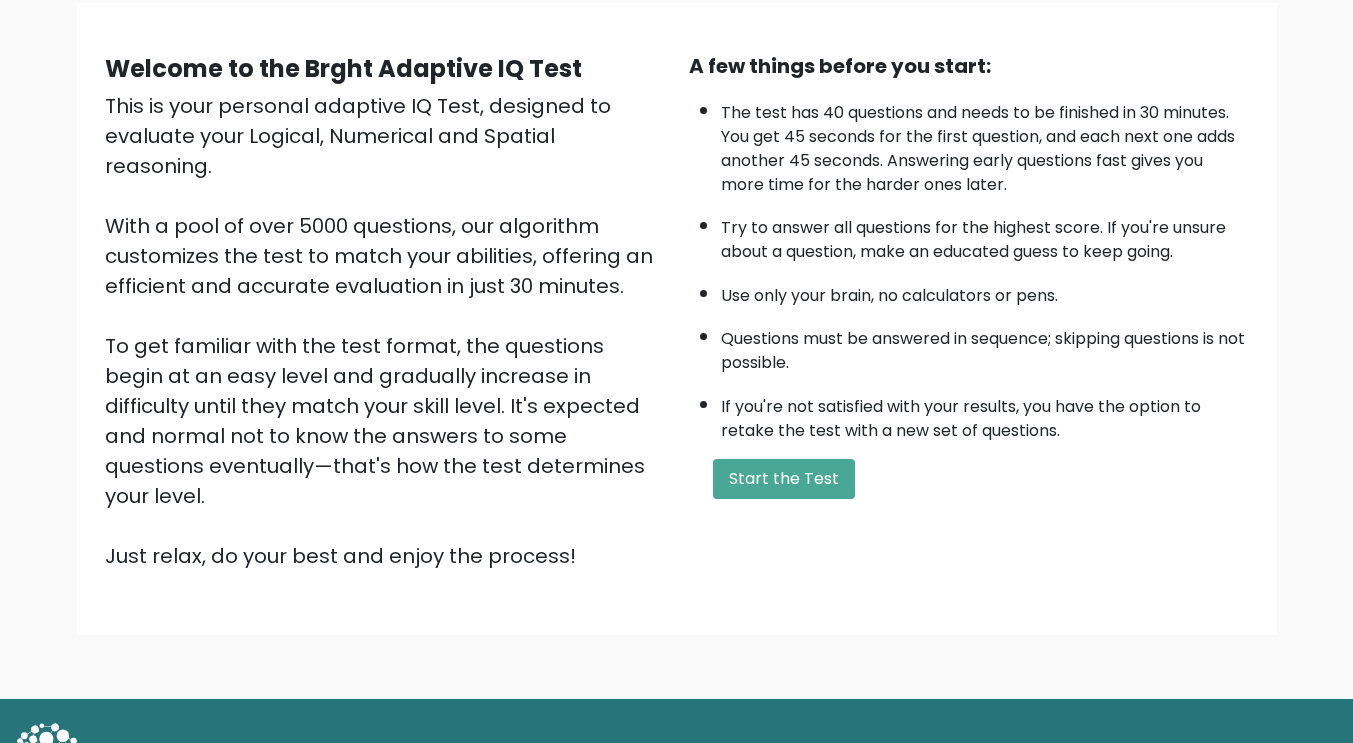 scroll, scrollTop: 173, scrollLeft: 0, axis: vertical 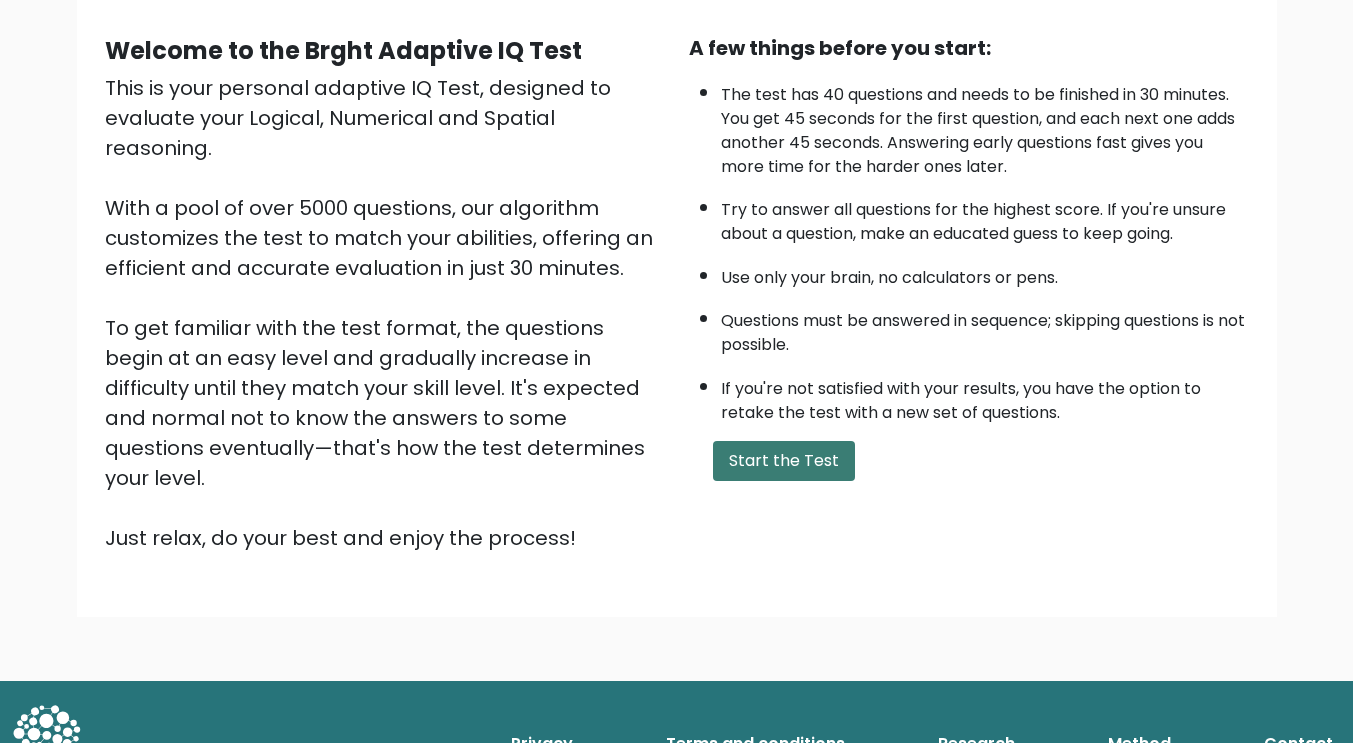 click on "Start the Test" at bounding box center [784, 461] 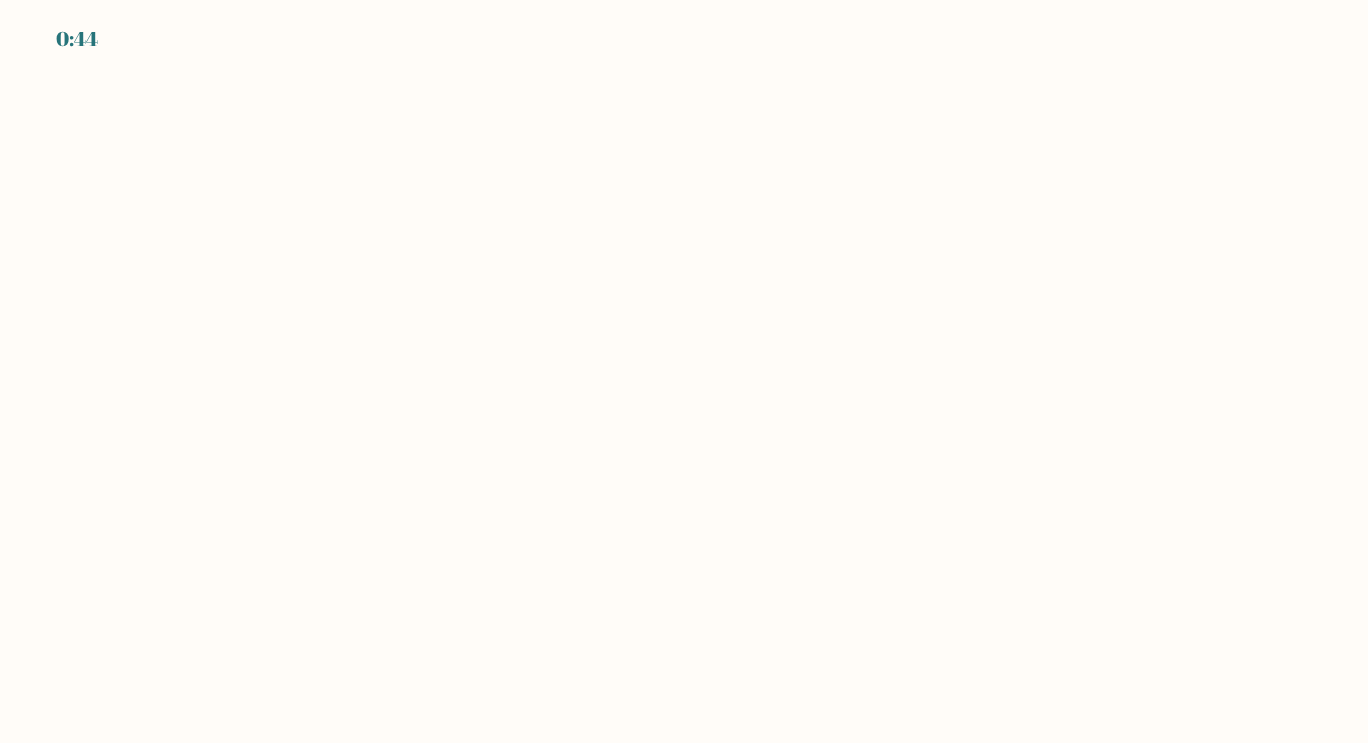 scroll, scrollTop: 0, scrollLeft: 0, axis: both 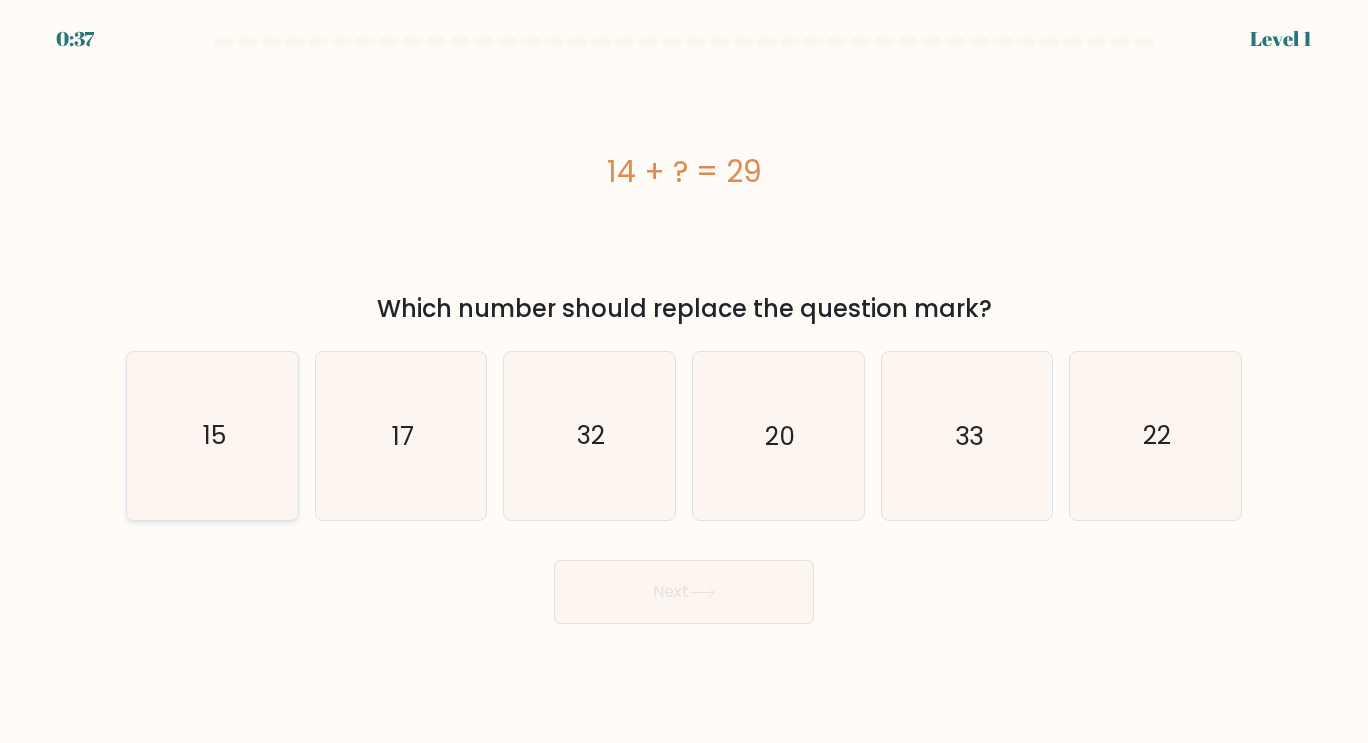 click on "15" 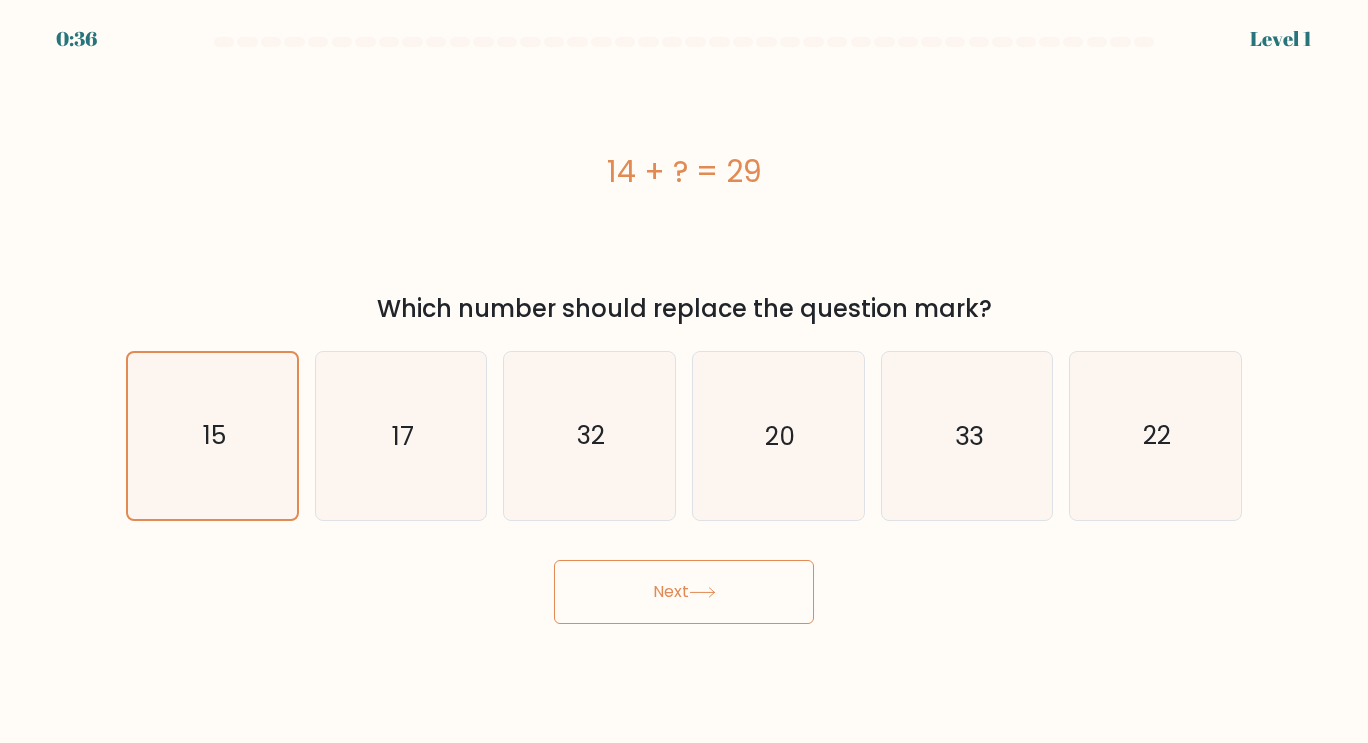click on "Next" at bounding box center (684, 592) 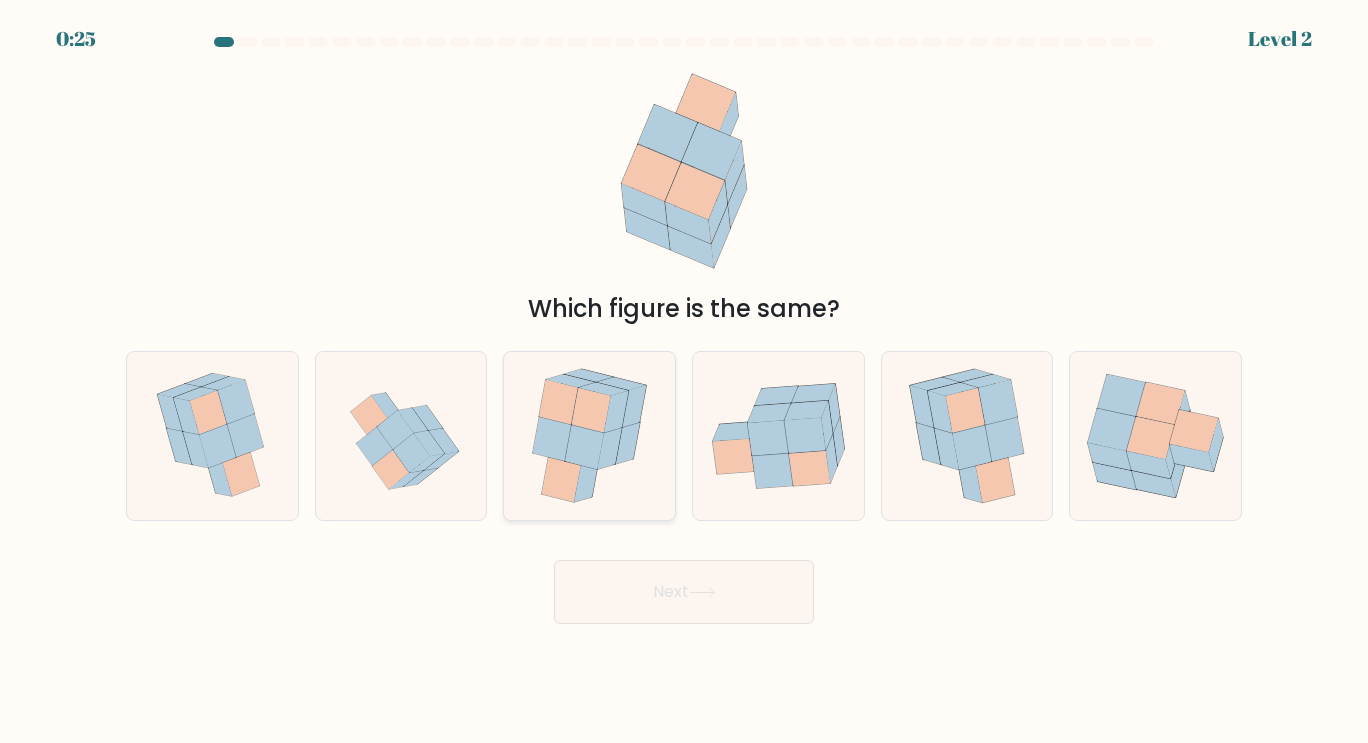 click 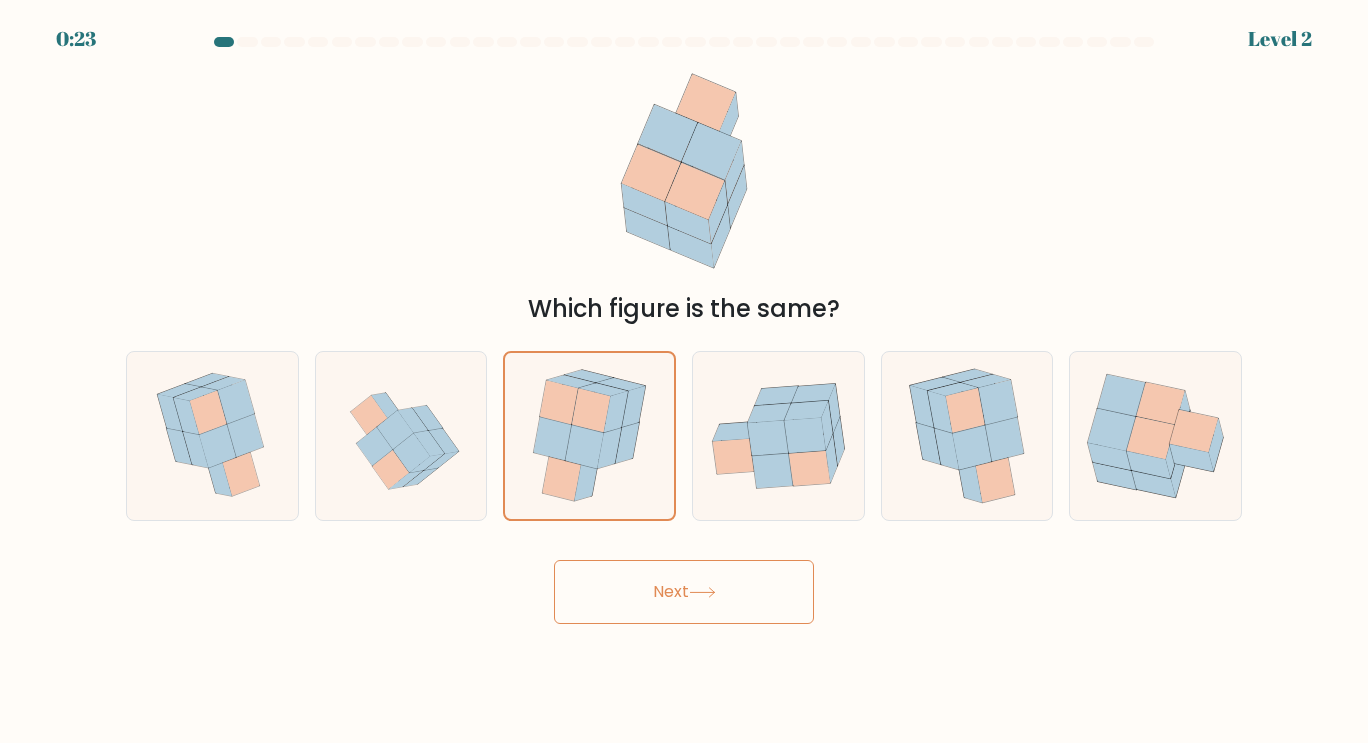 click on "Next" at bounding box center (684, 592) 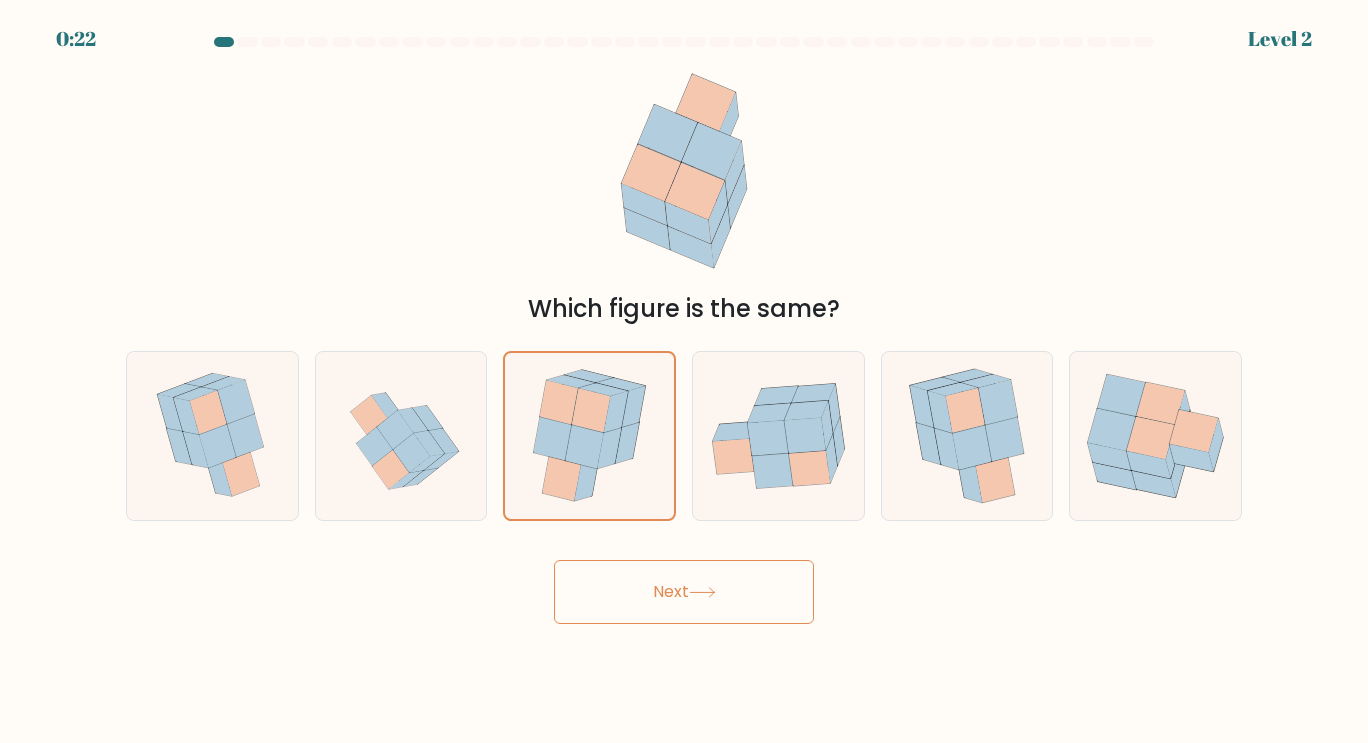 click on "Next" at bounding box center [684, 592] 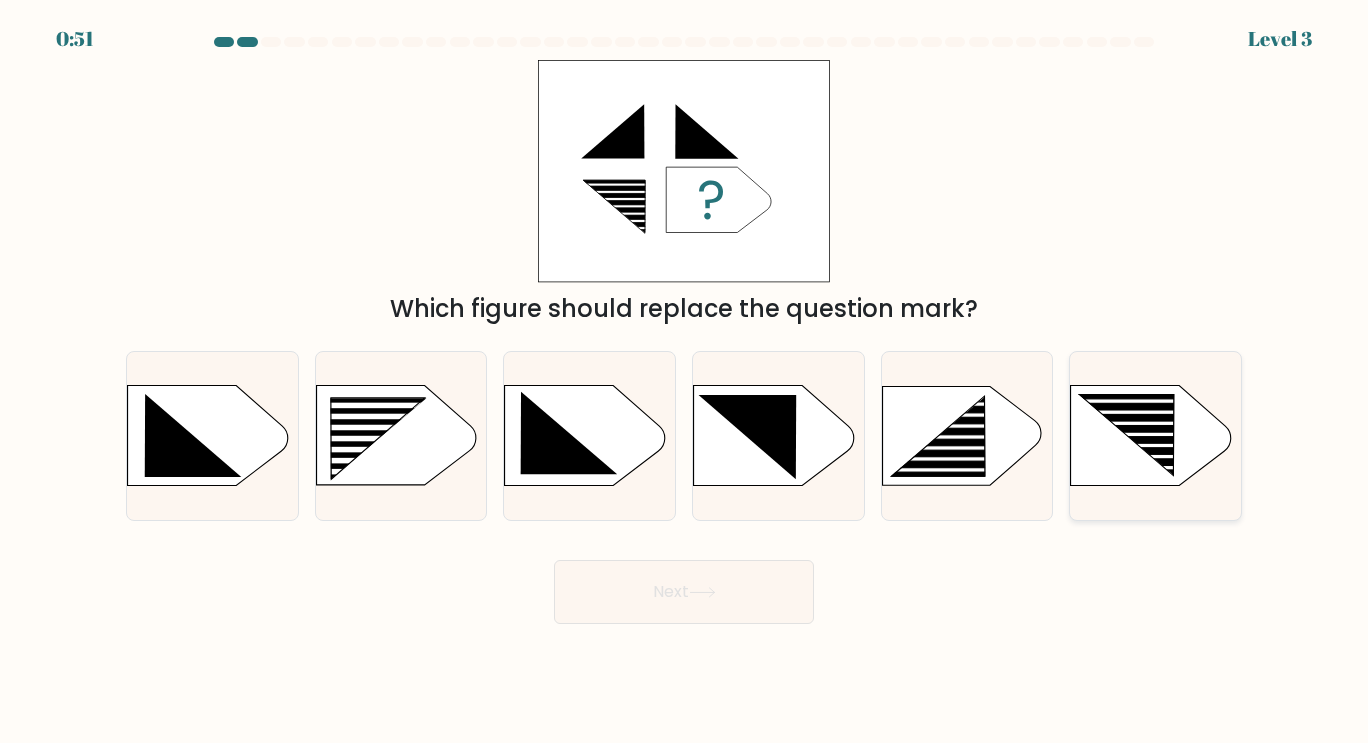 click 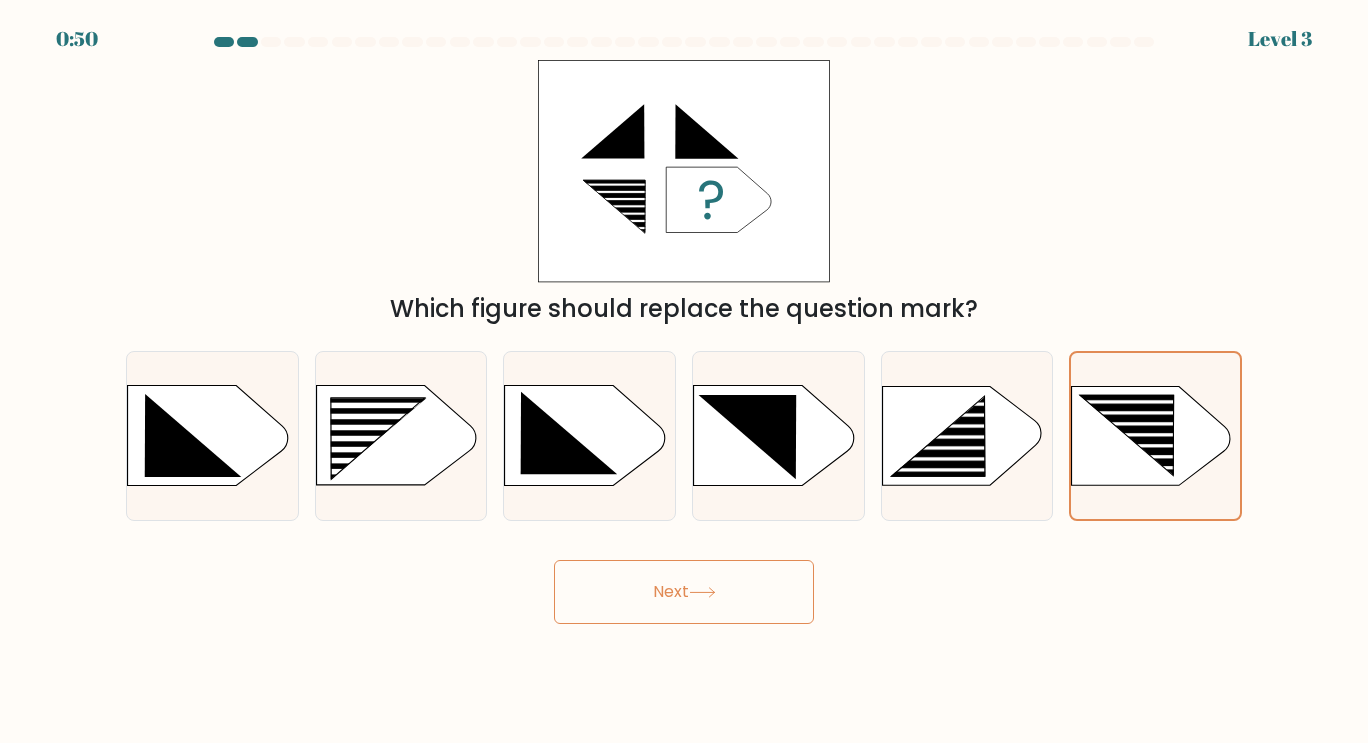 click on "Next" at bounding box center [684, 592] 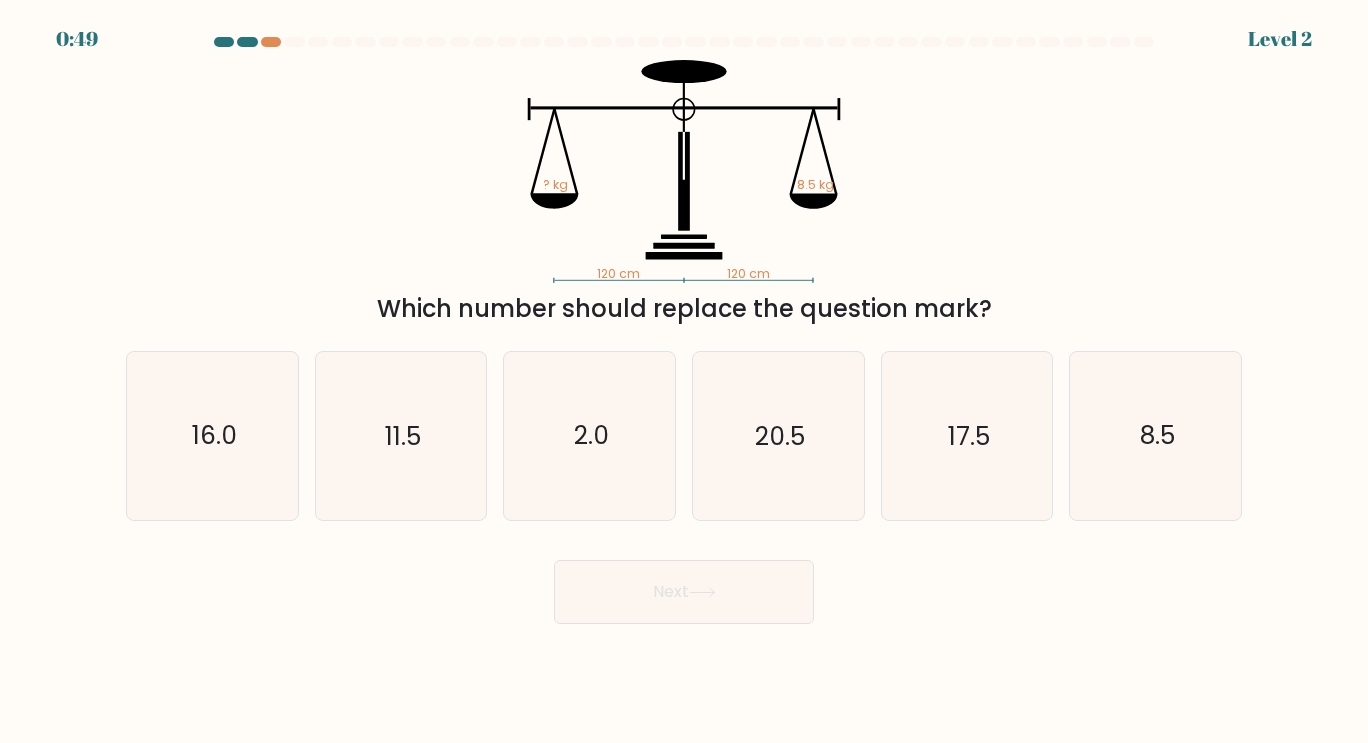click on "Next" at bounding box center (684, 592) 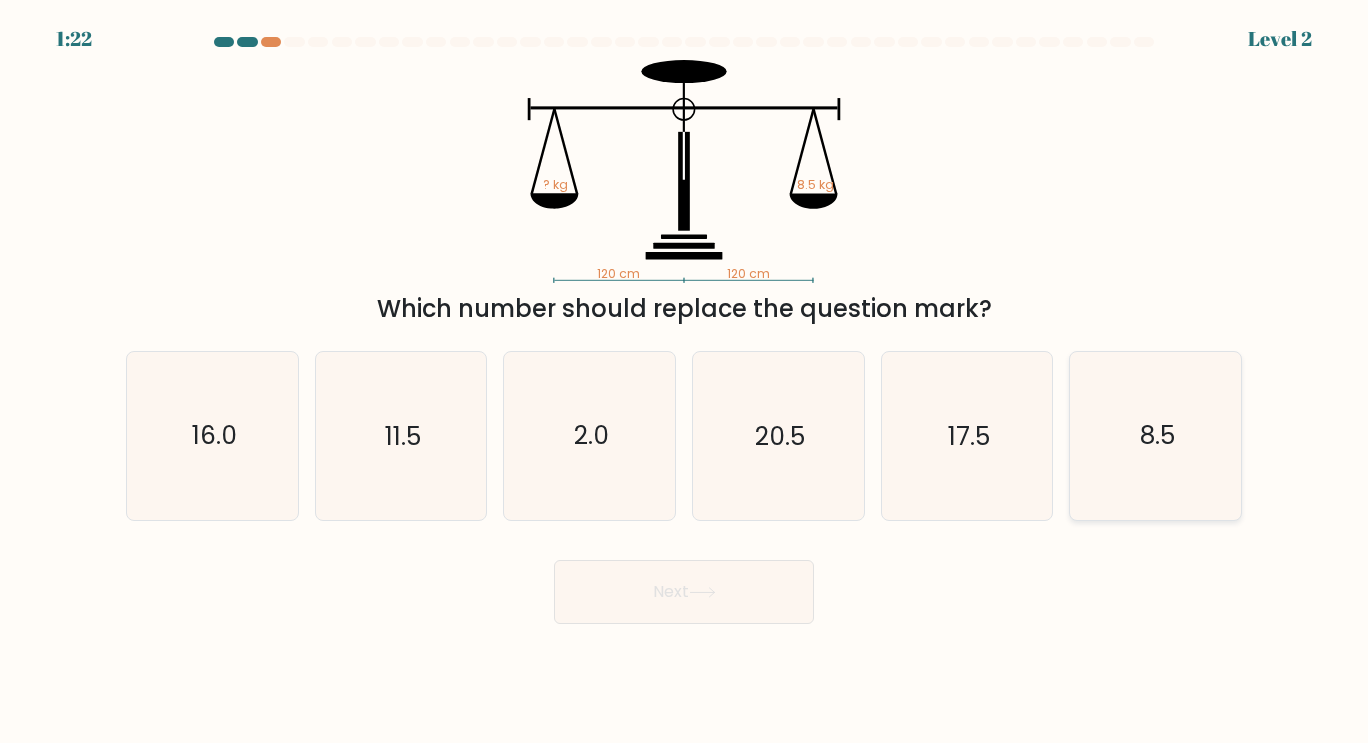 click on "8.5" 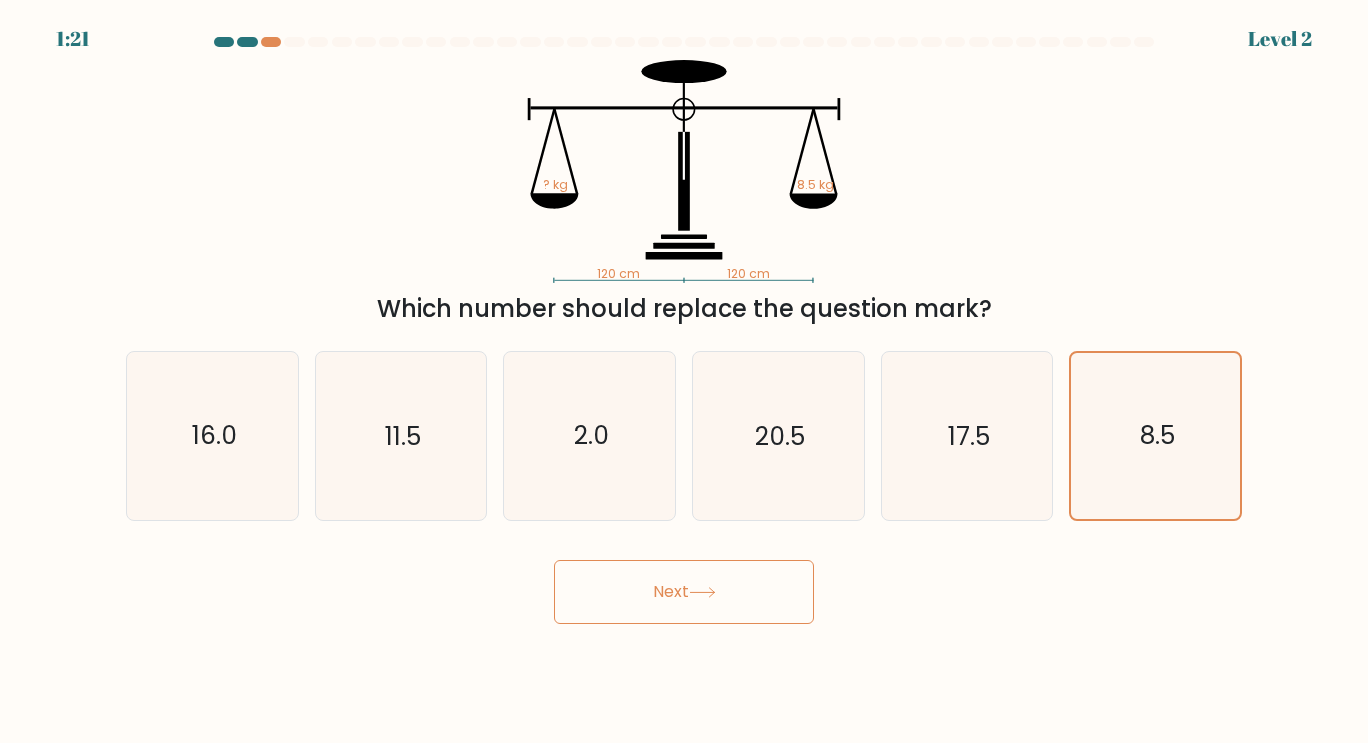 click on "Next" at bounding box center (684, 592) 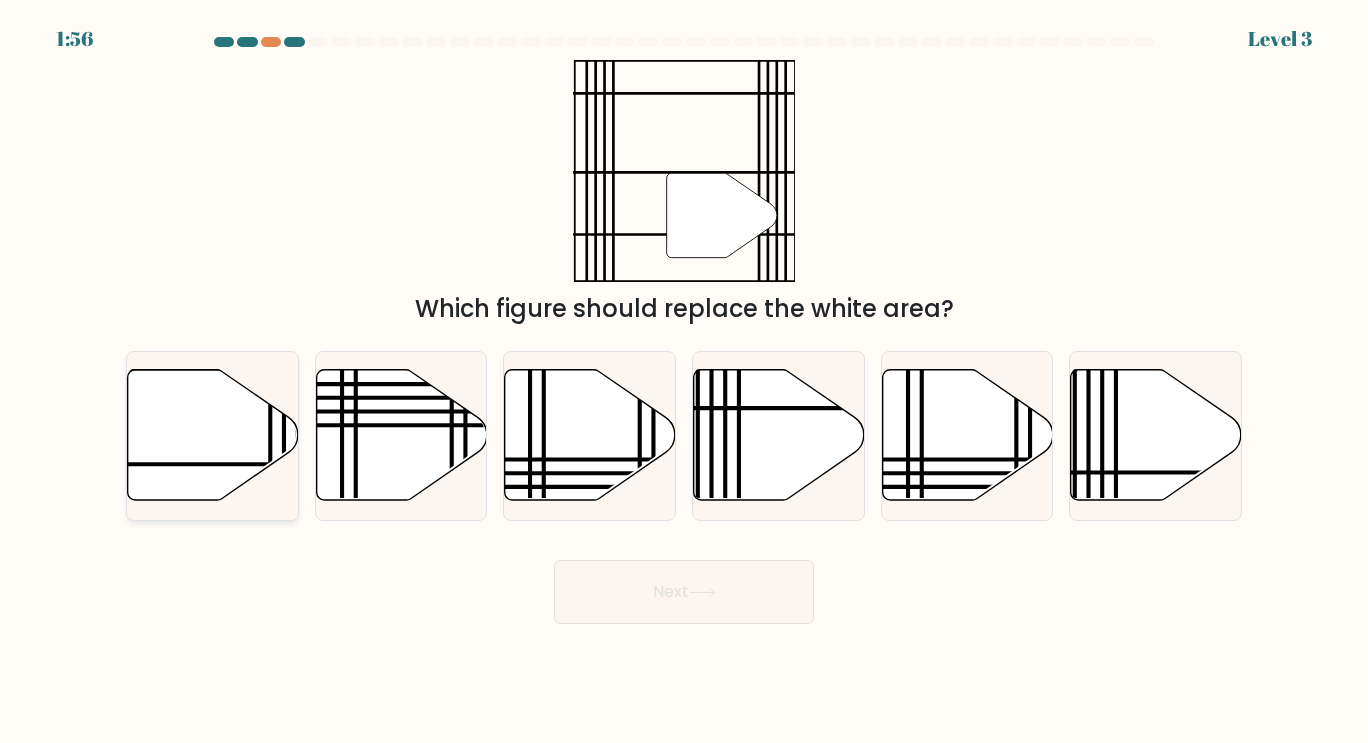 click 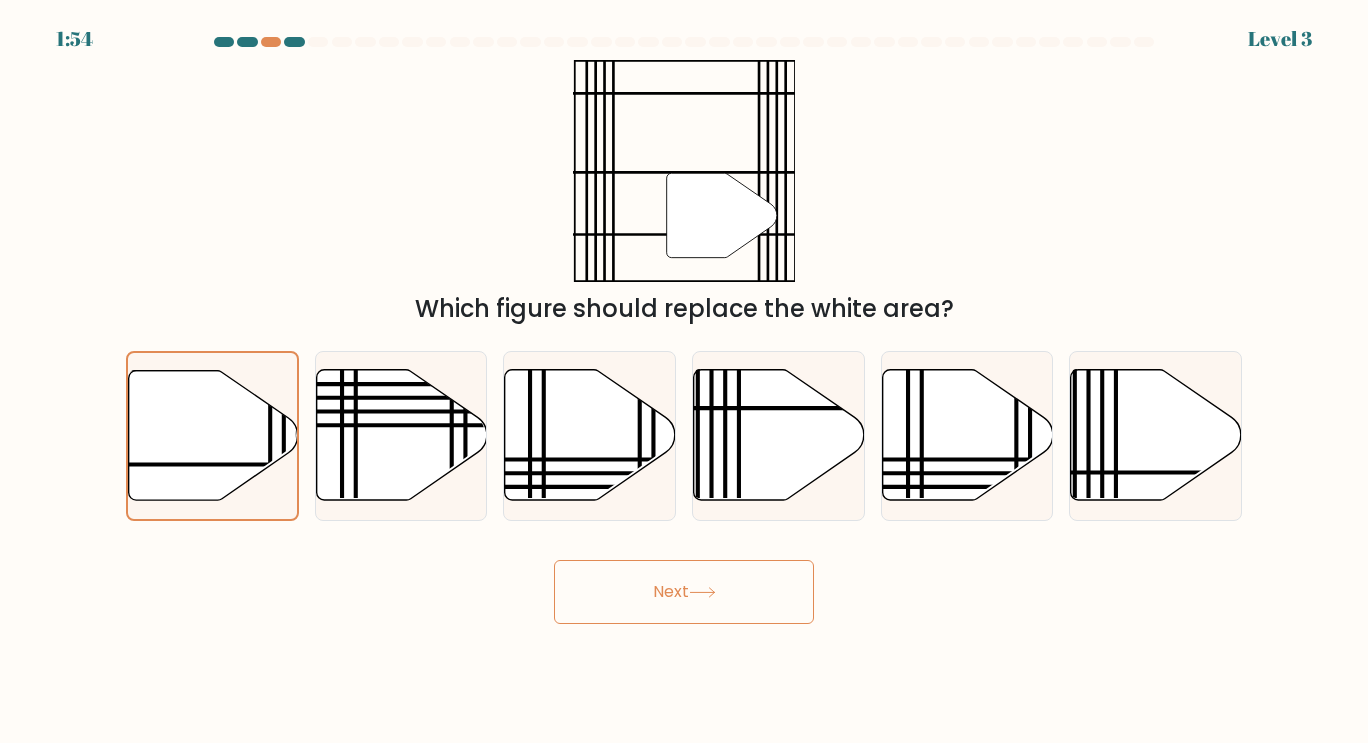 click on "Next" at bounding box center (684, 592) 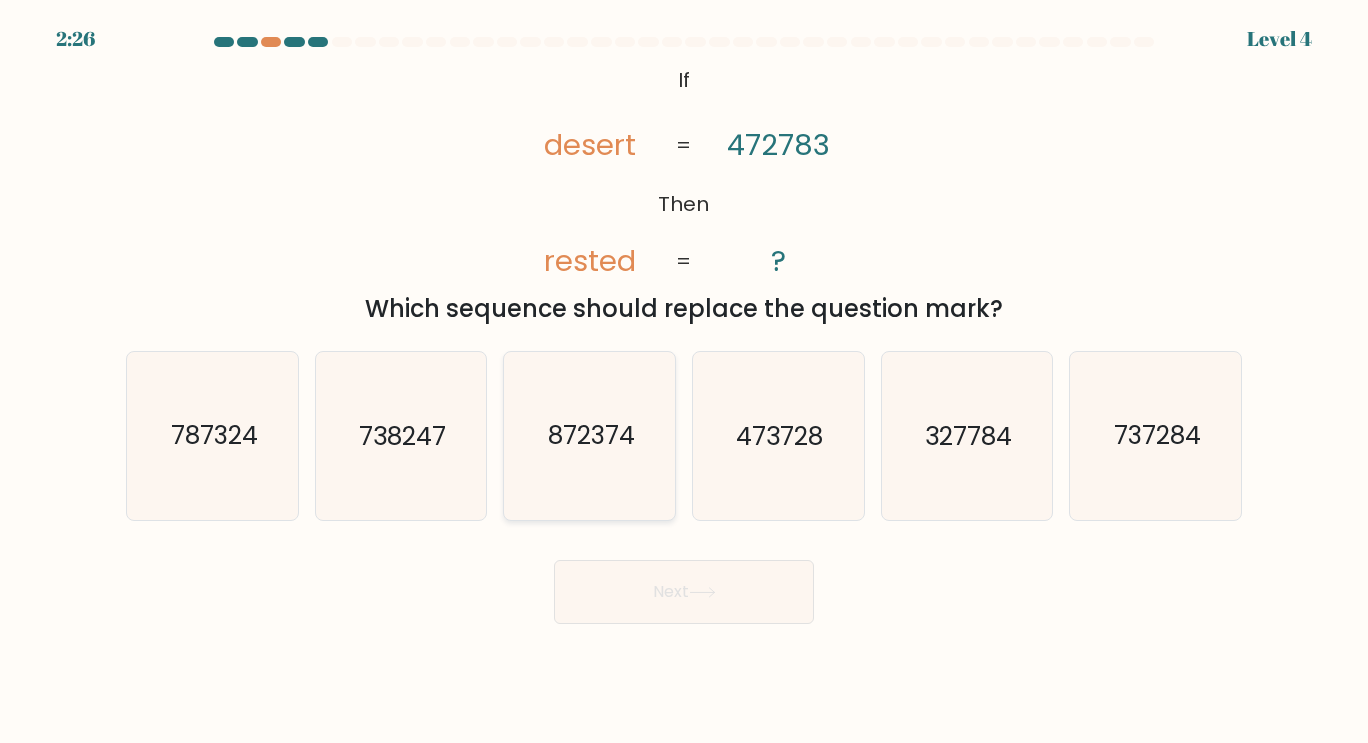 click on "872374" 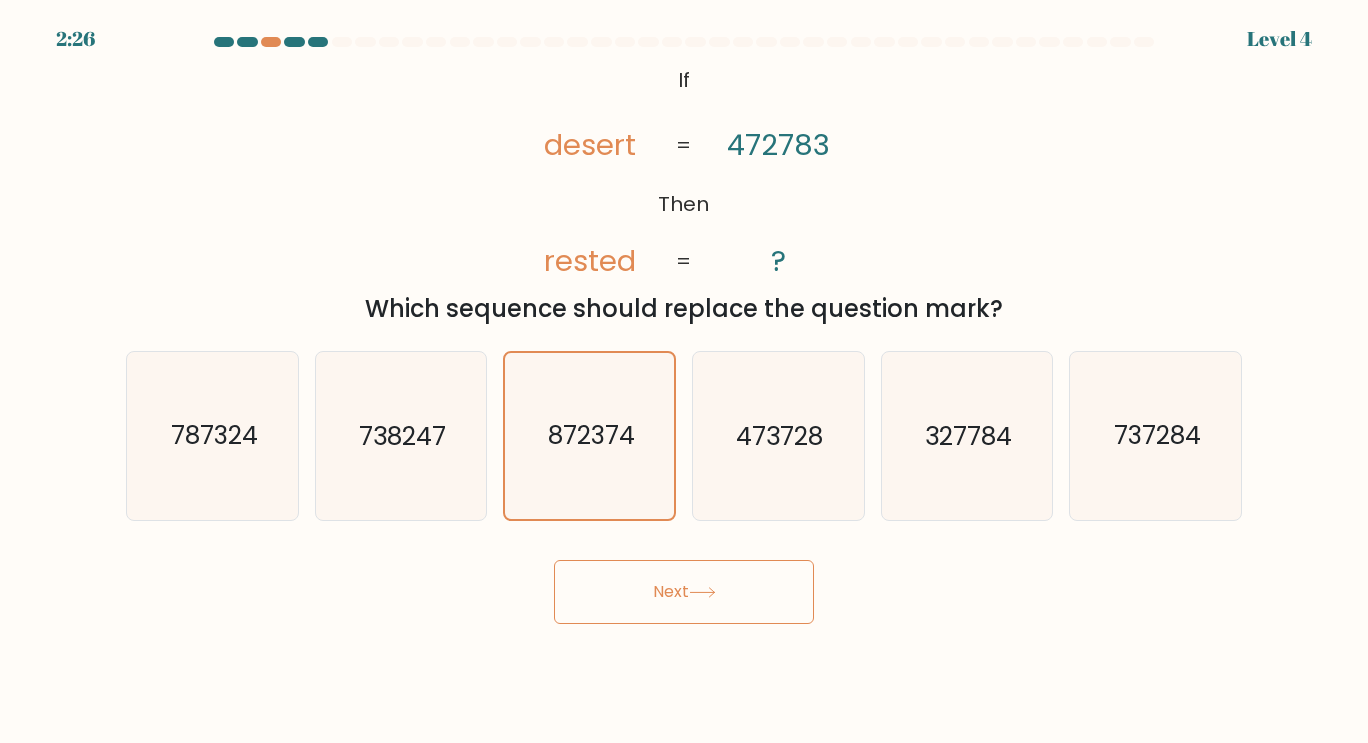 click on "Next" at bounding box center (684, 592) 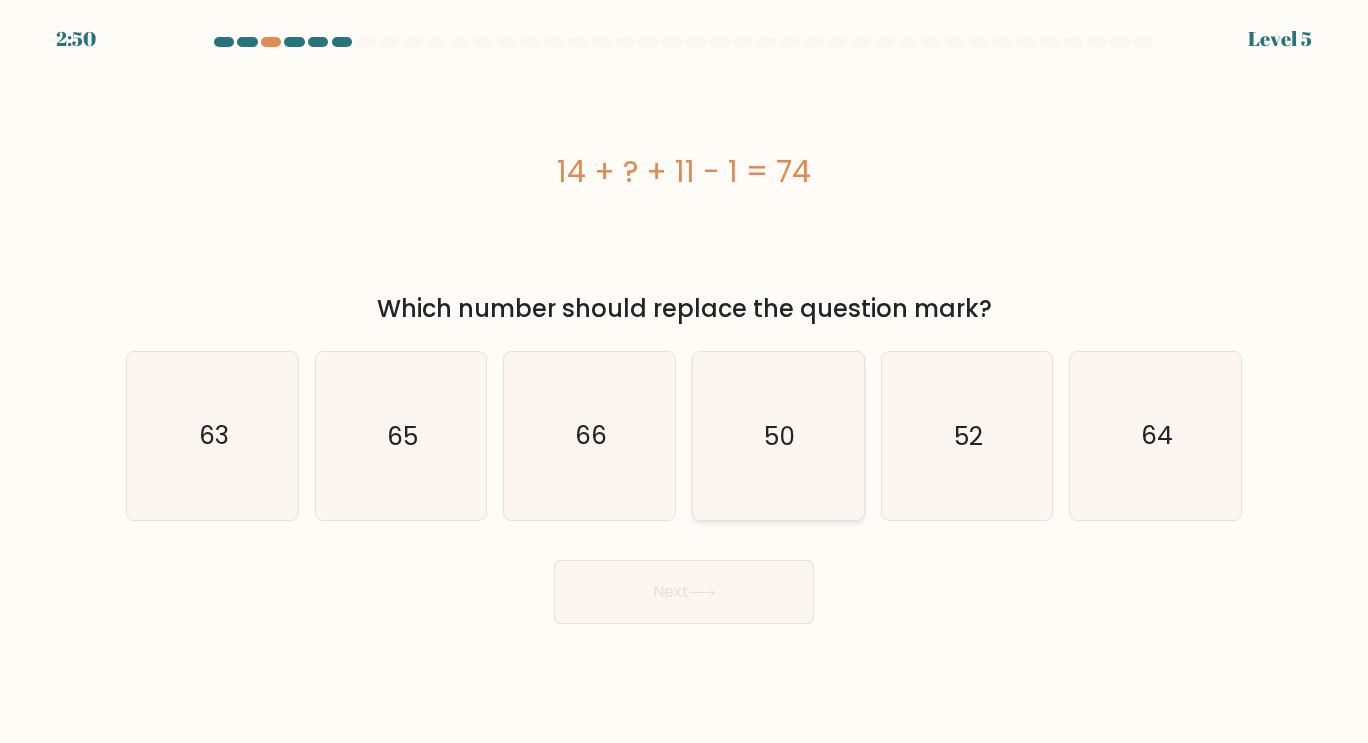 click on "50" 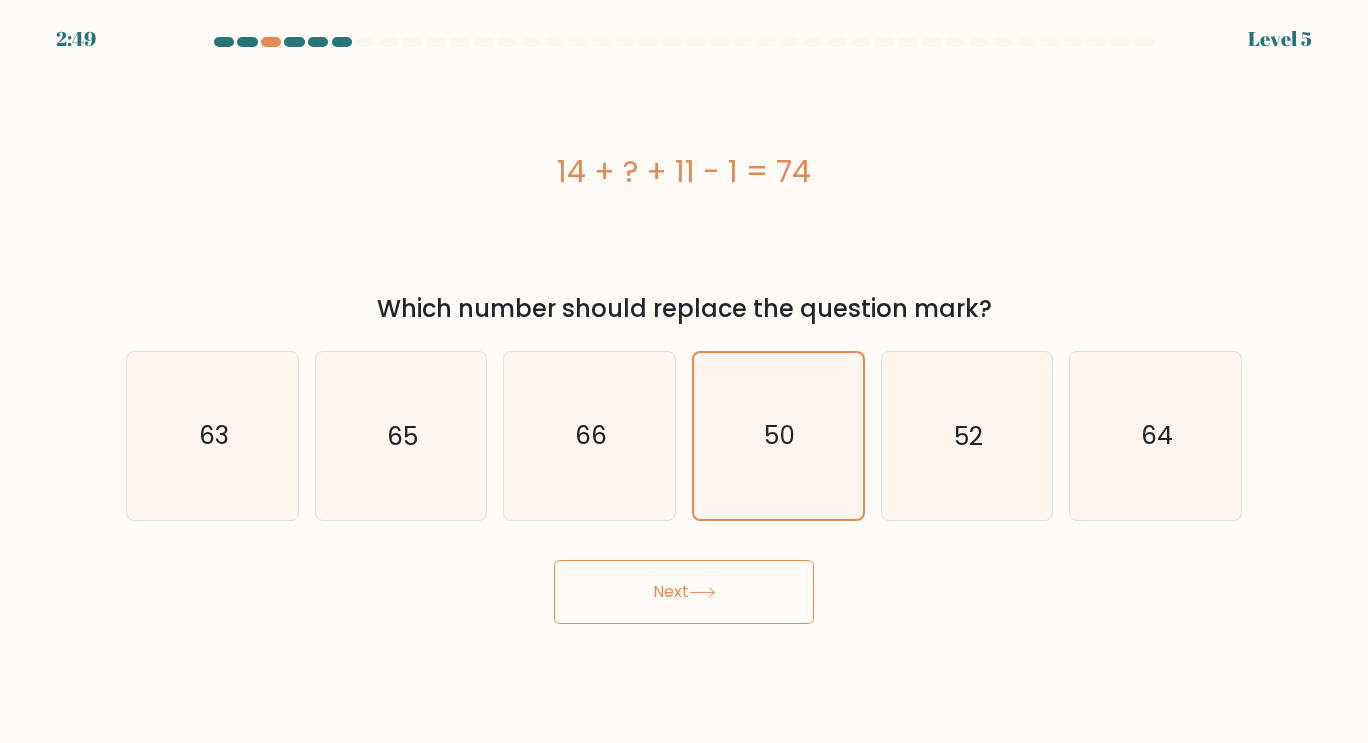 click on "Next" at bounding box center (684, 592) 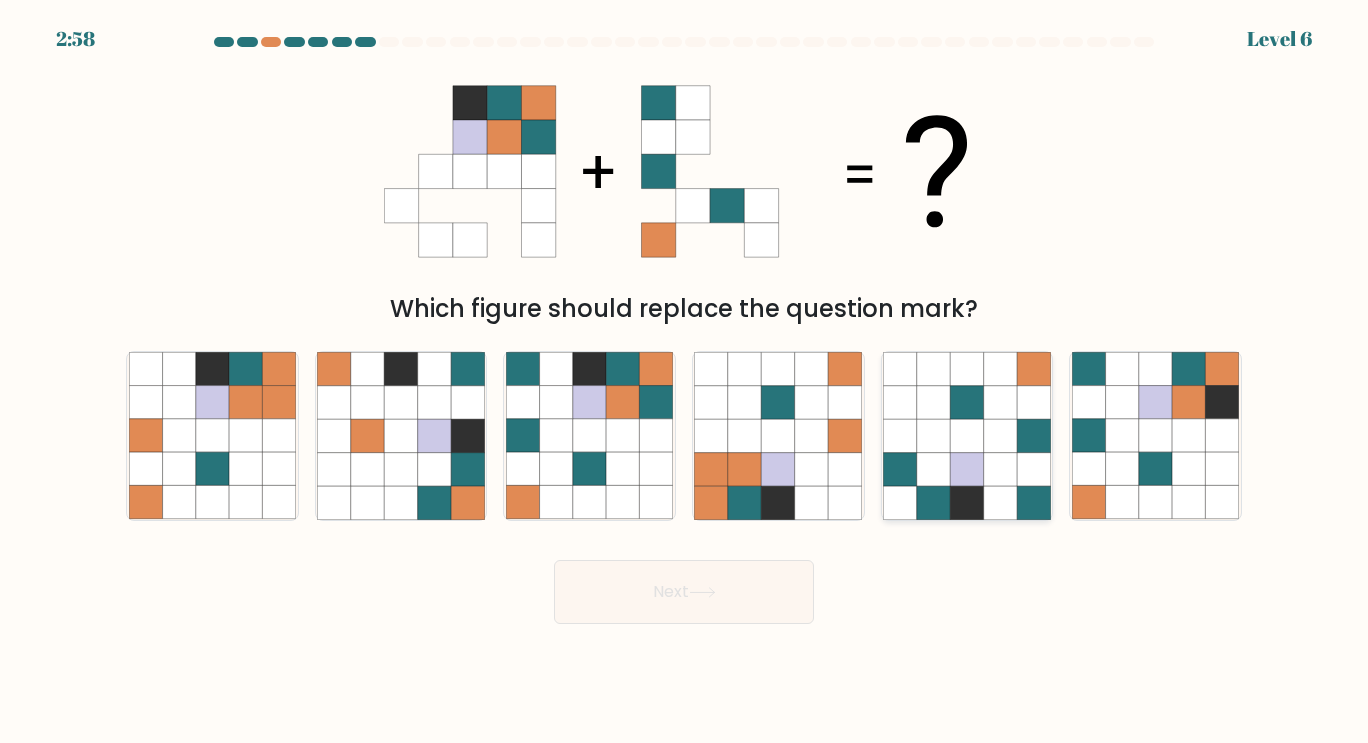 click 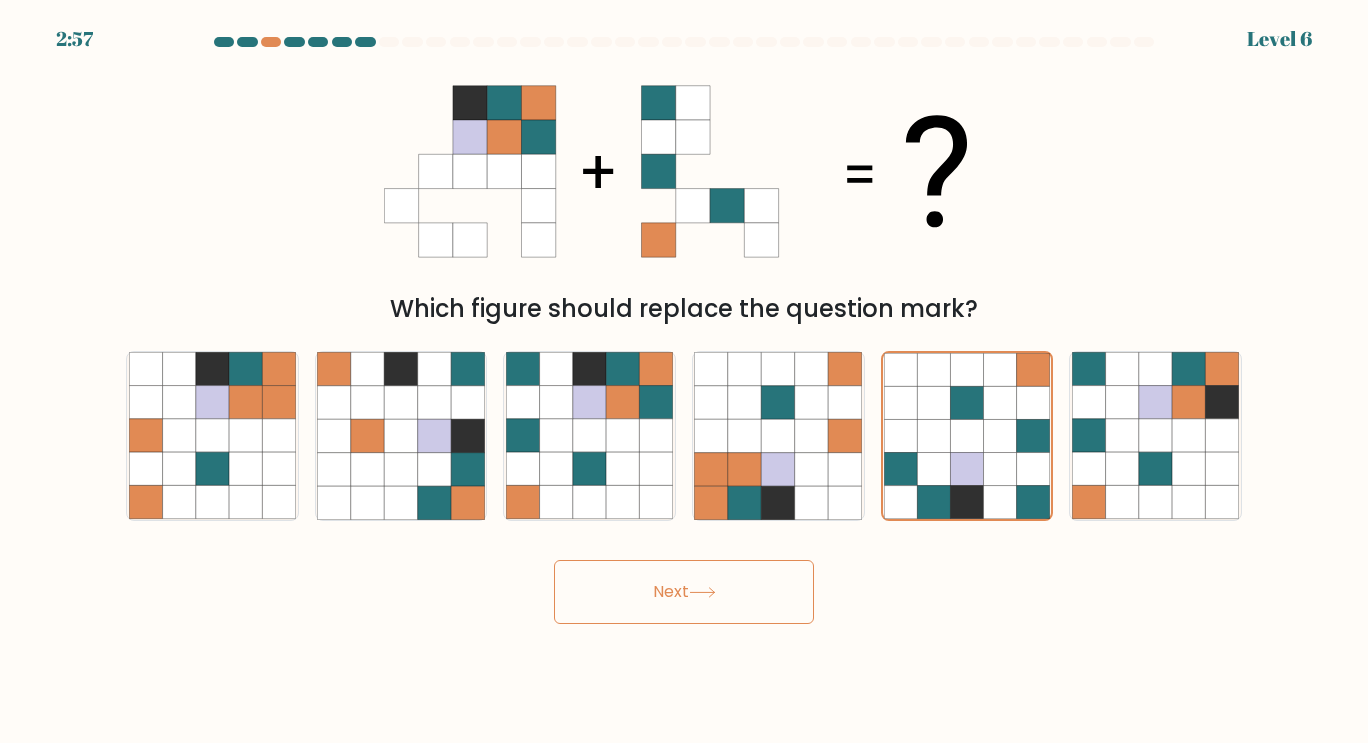 click on "Next" at bounding box center [684, 592] 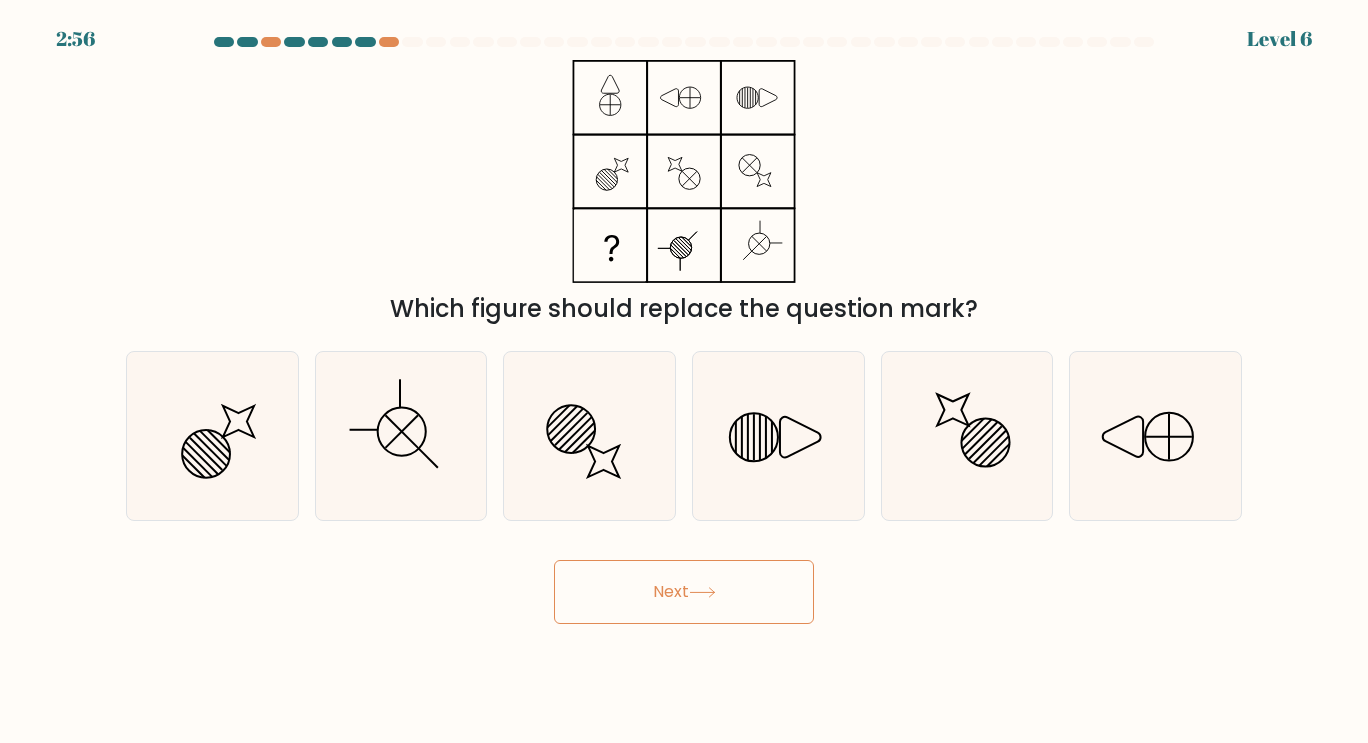 click on "Next" at bounding box center [684, 592] 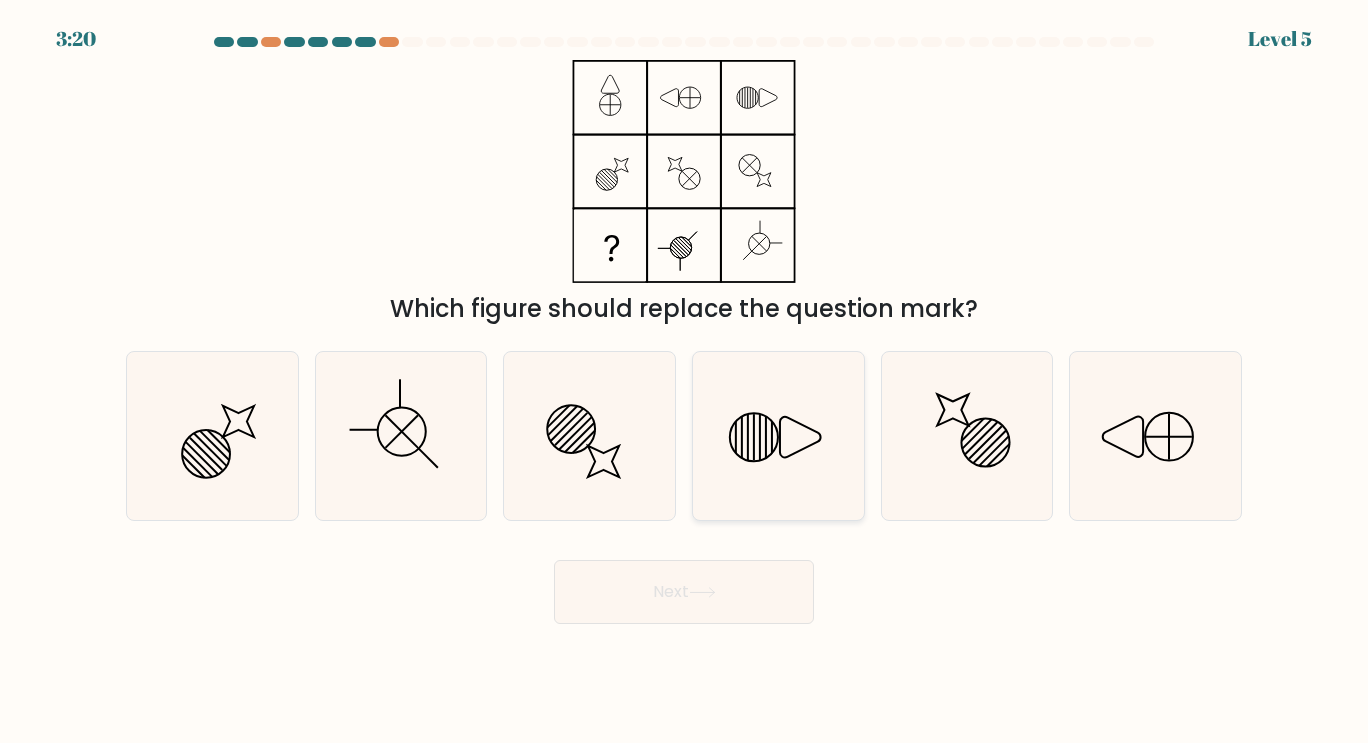 click 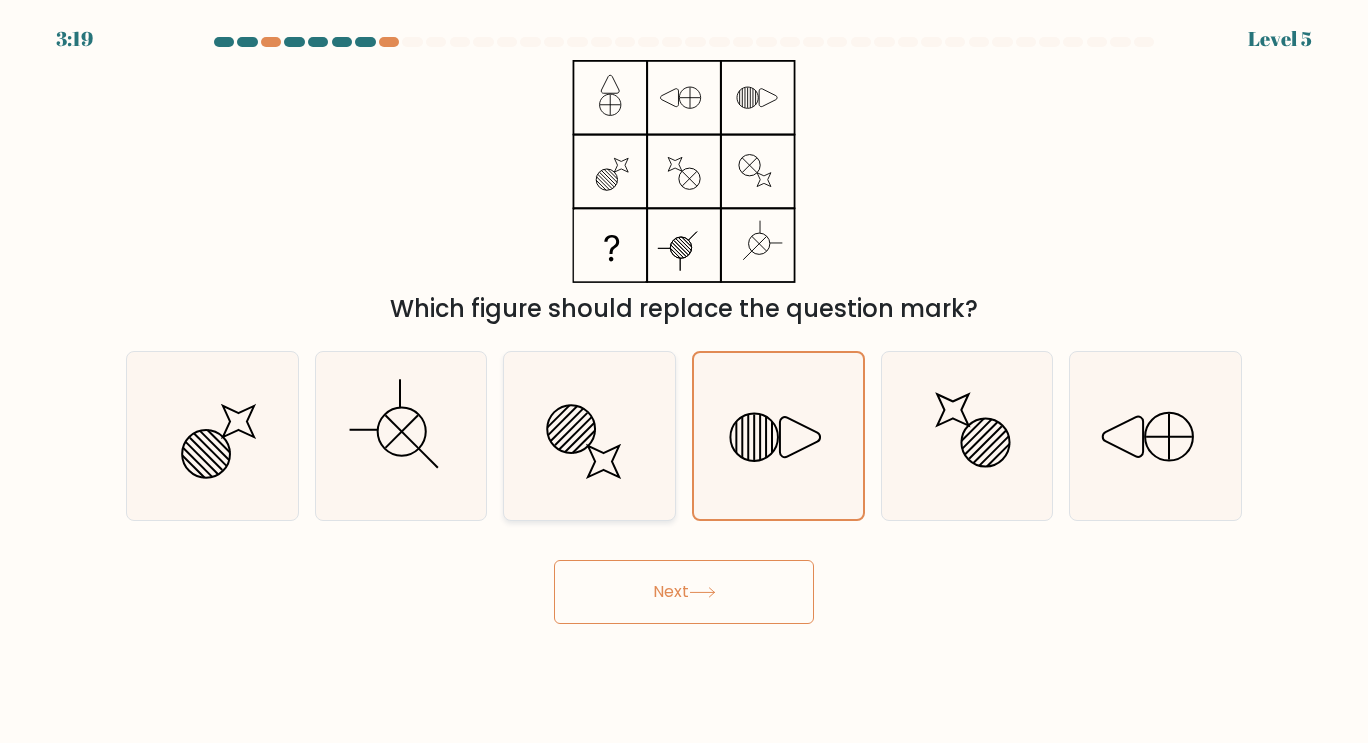 click 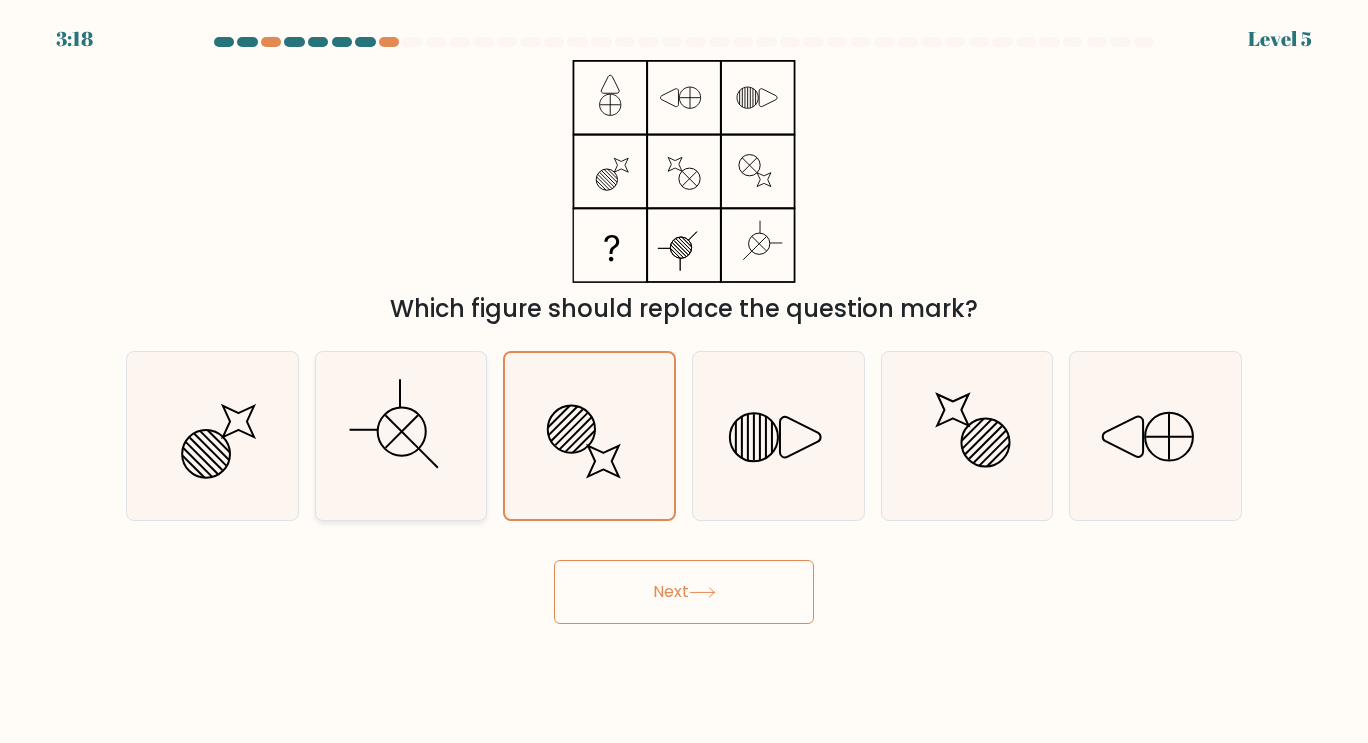click 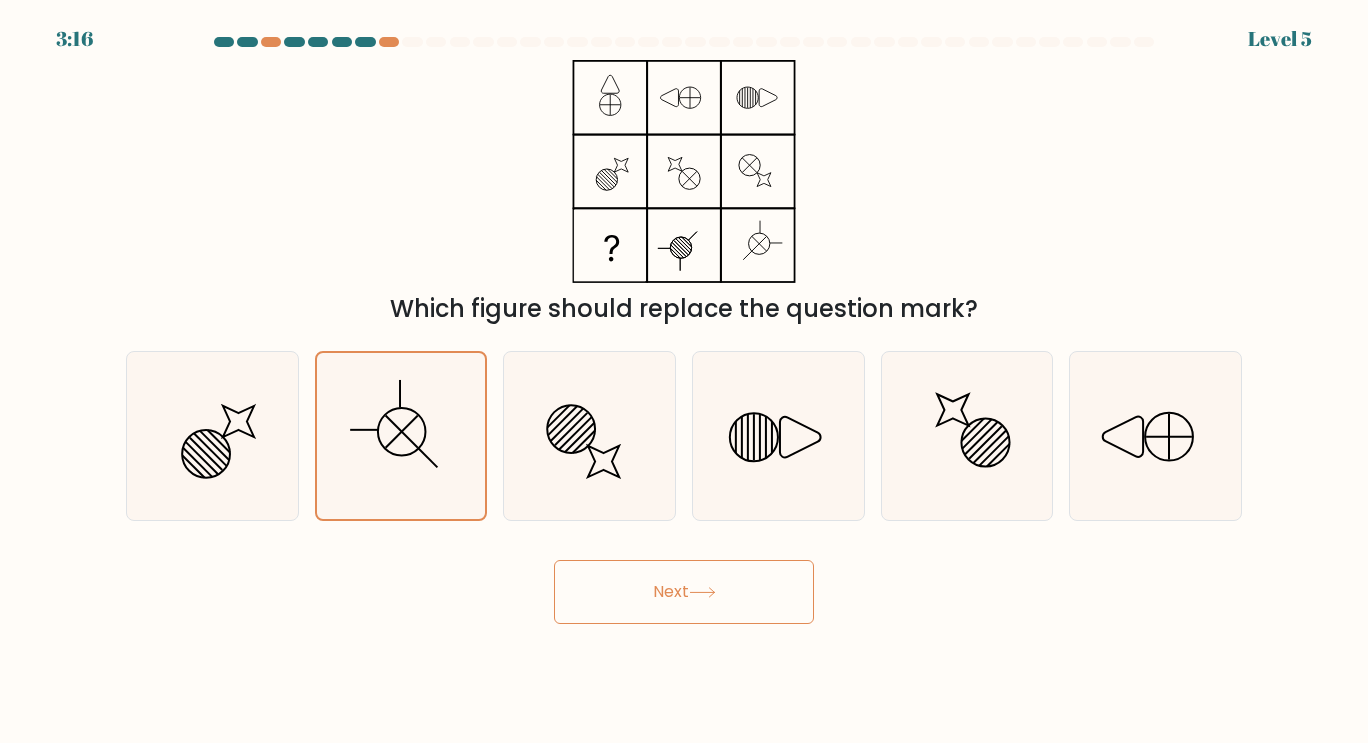 click on "Next" at bounding box center [684, 592] 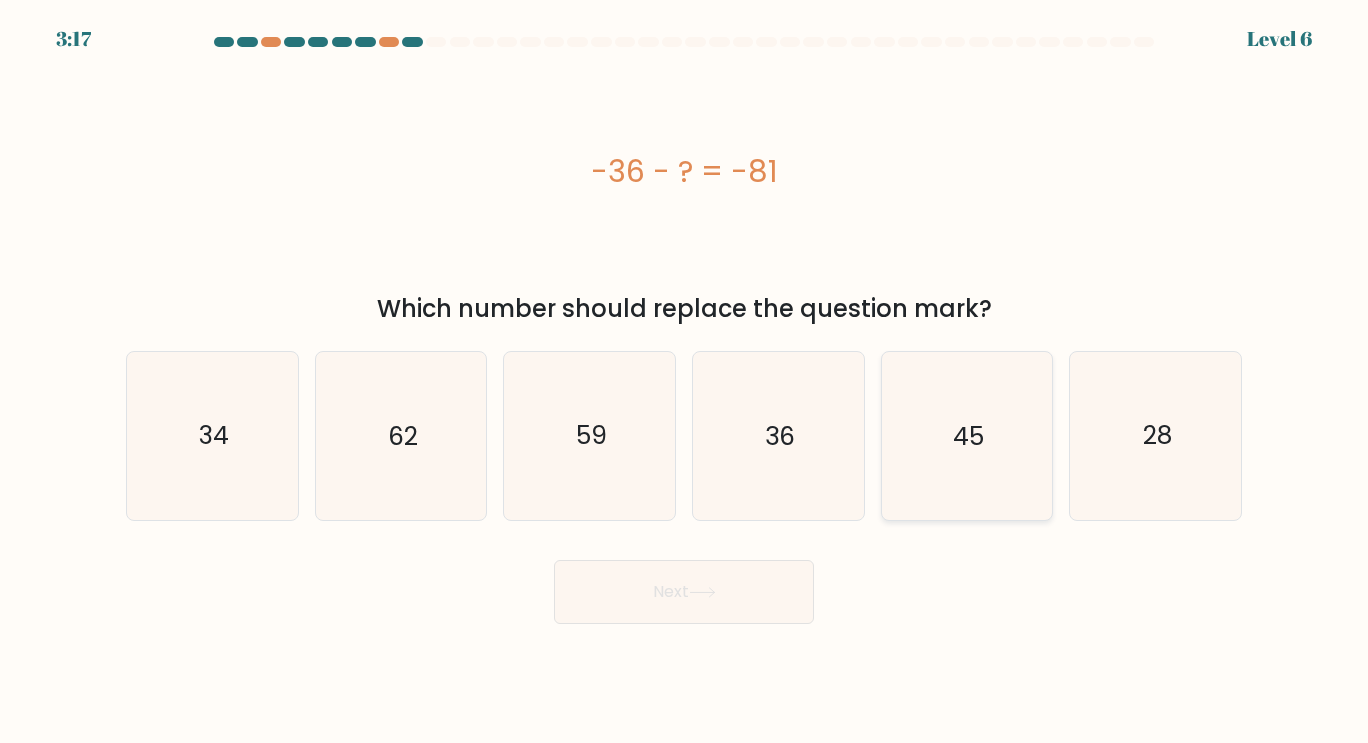 click on "45" 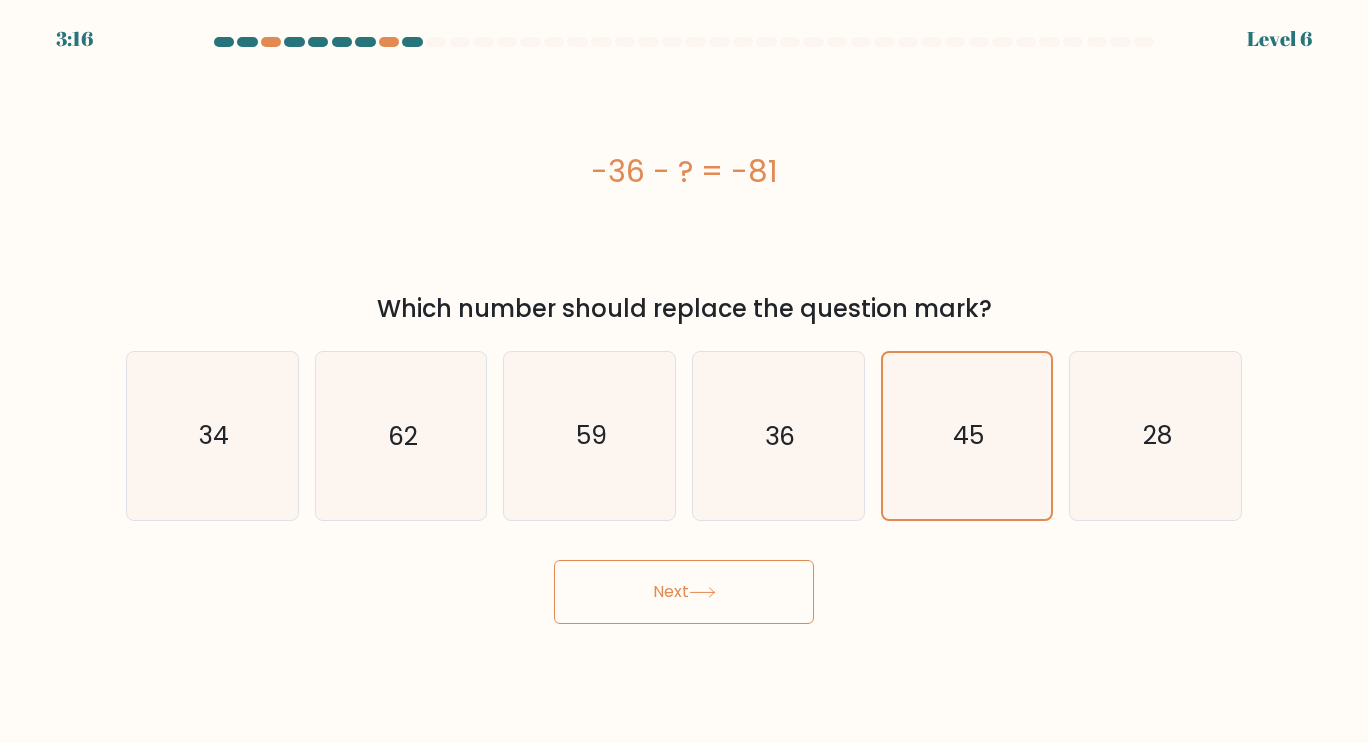 click on "Next" at bounding box center [684, 592] 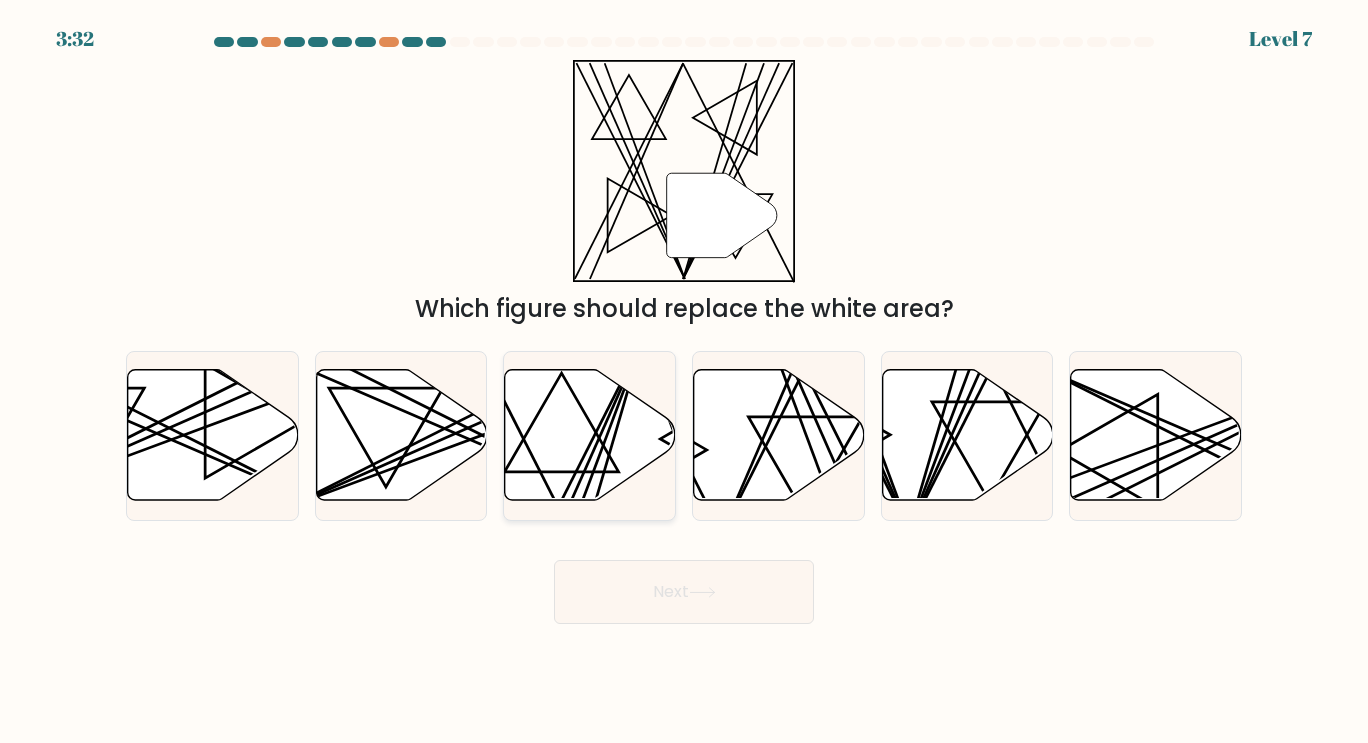 click 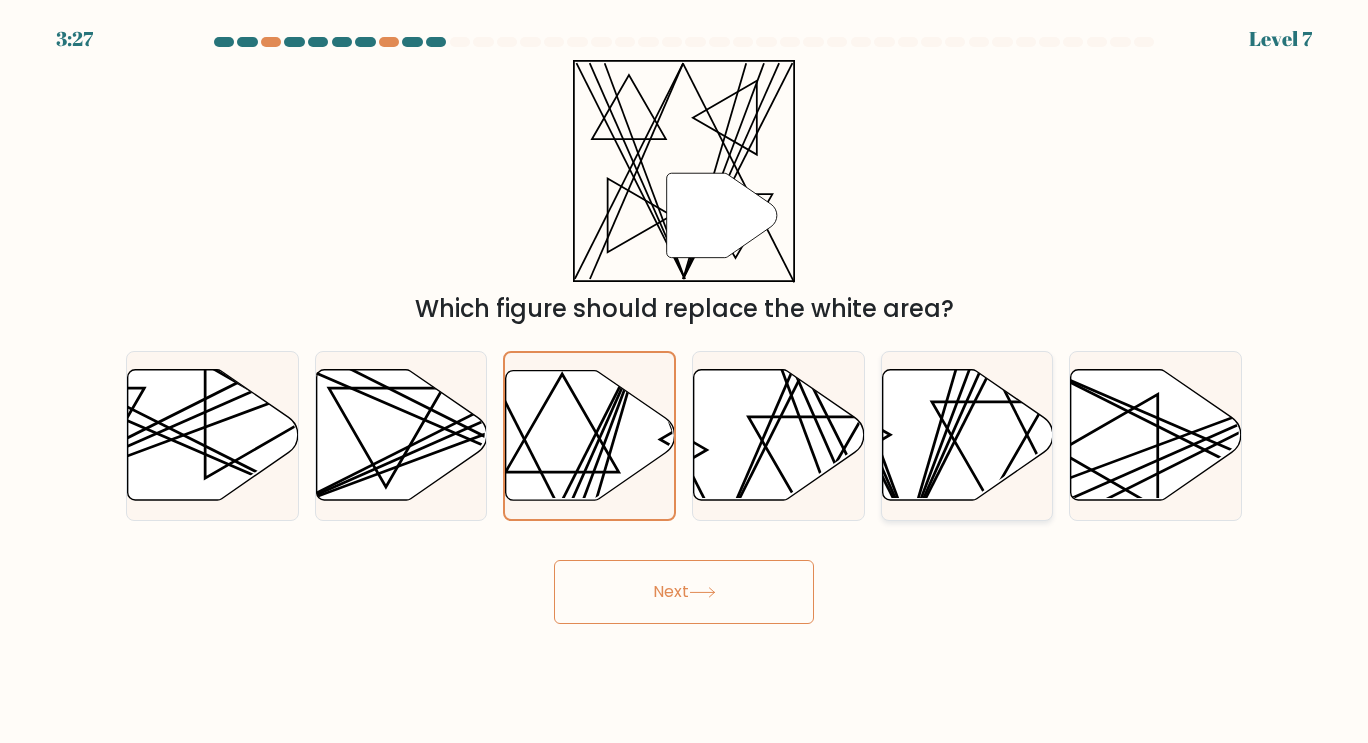 click 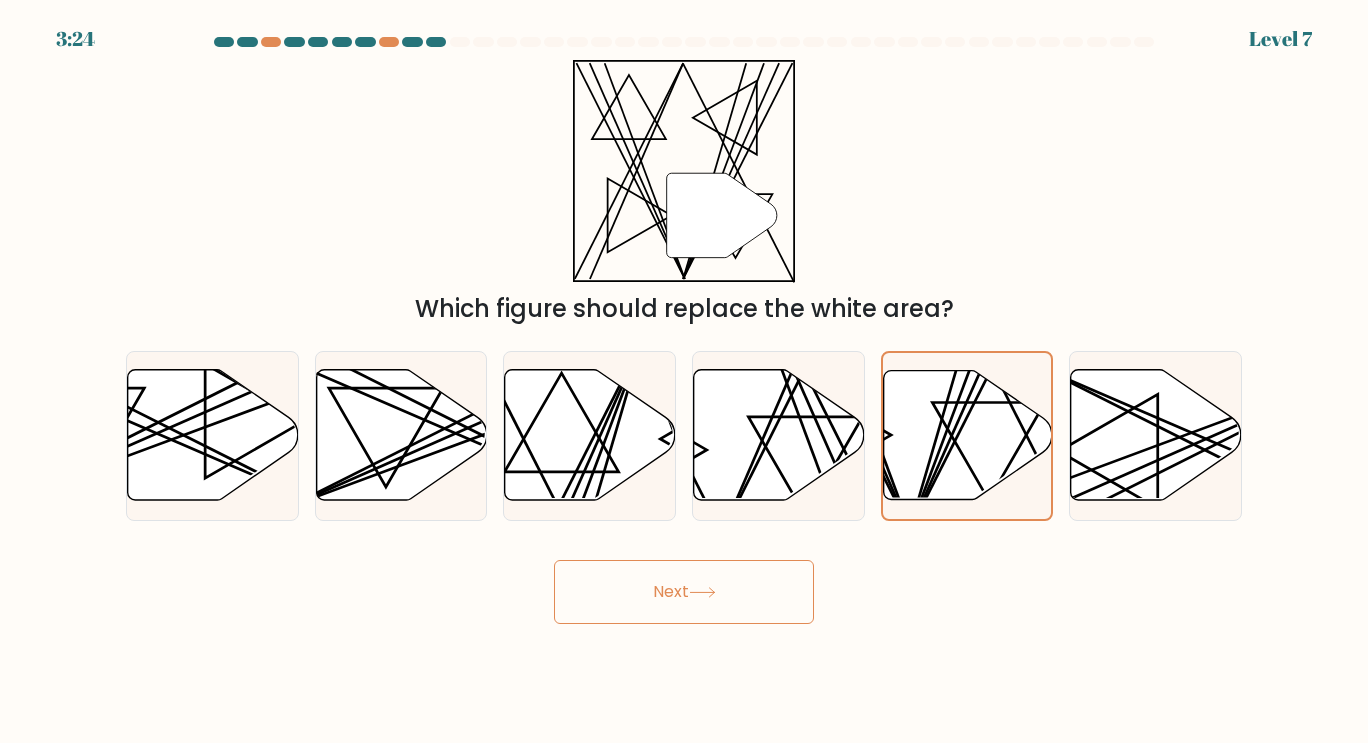 click on "Next" at bounding box center [684, 592] 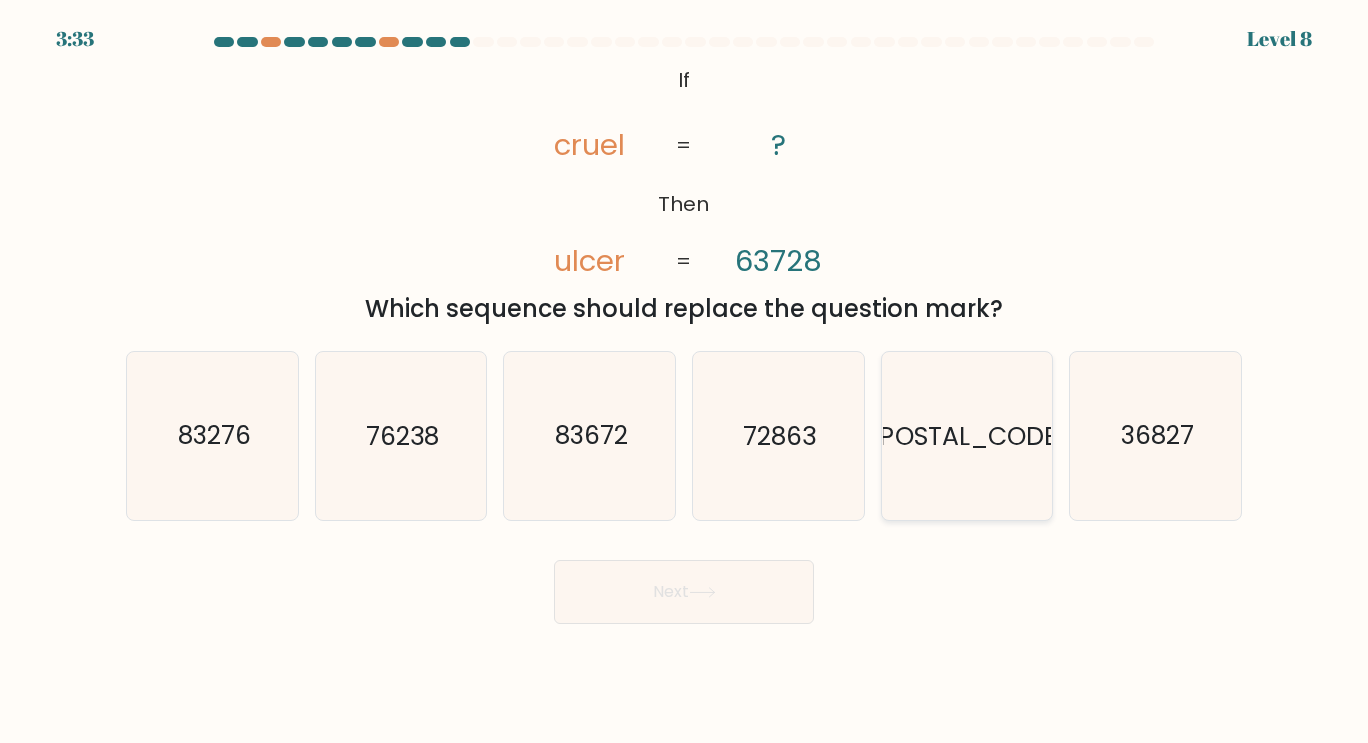 click on "78623" 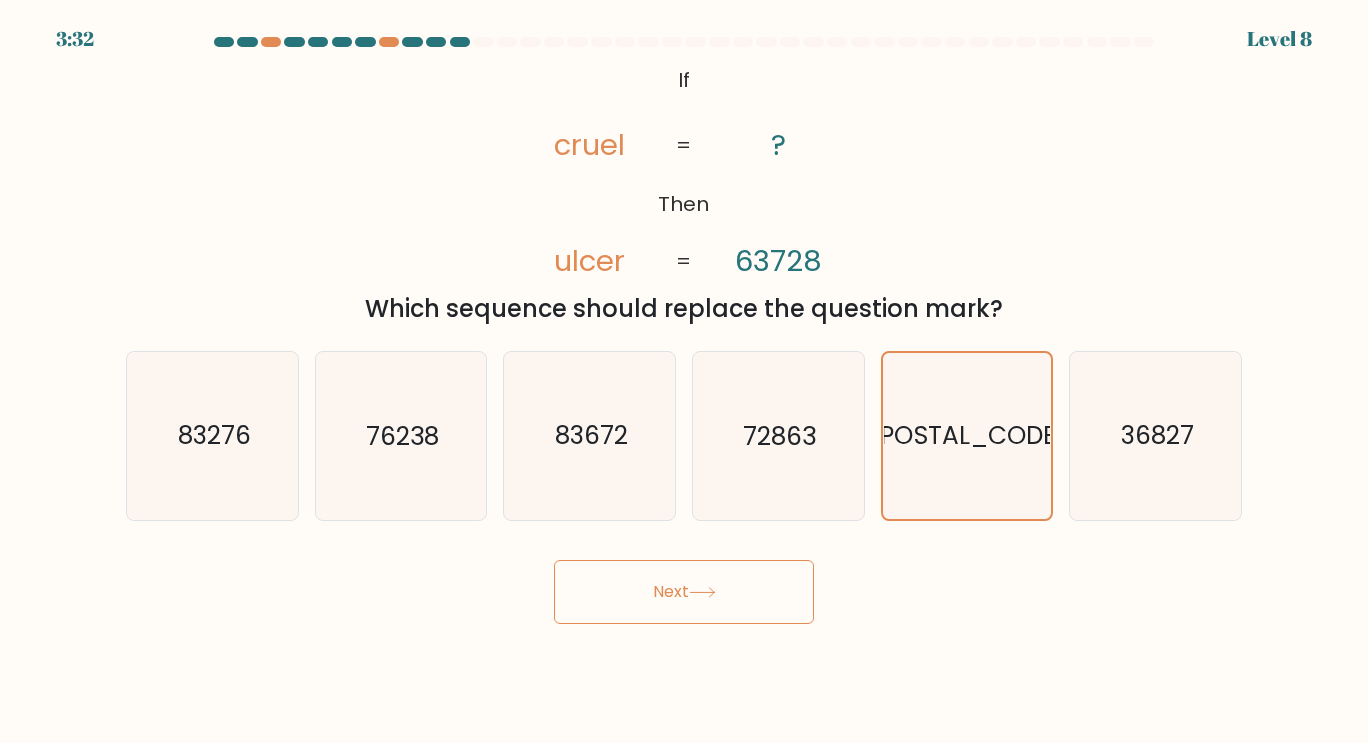 click on "Next" at bounding box center (684, 592) 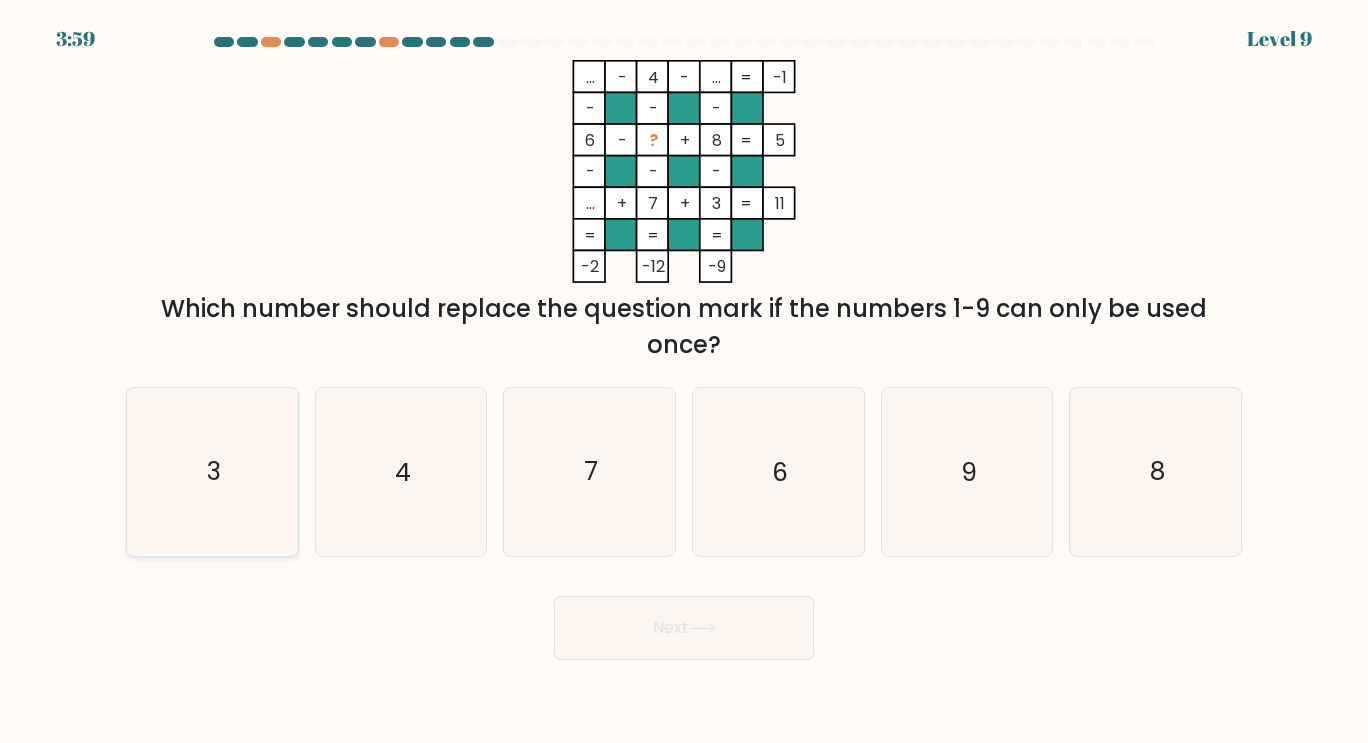 click on "3" 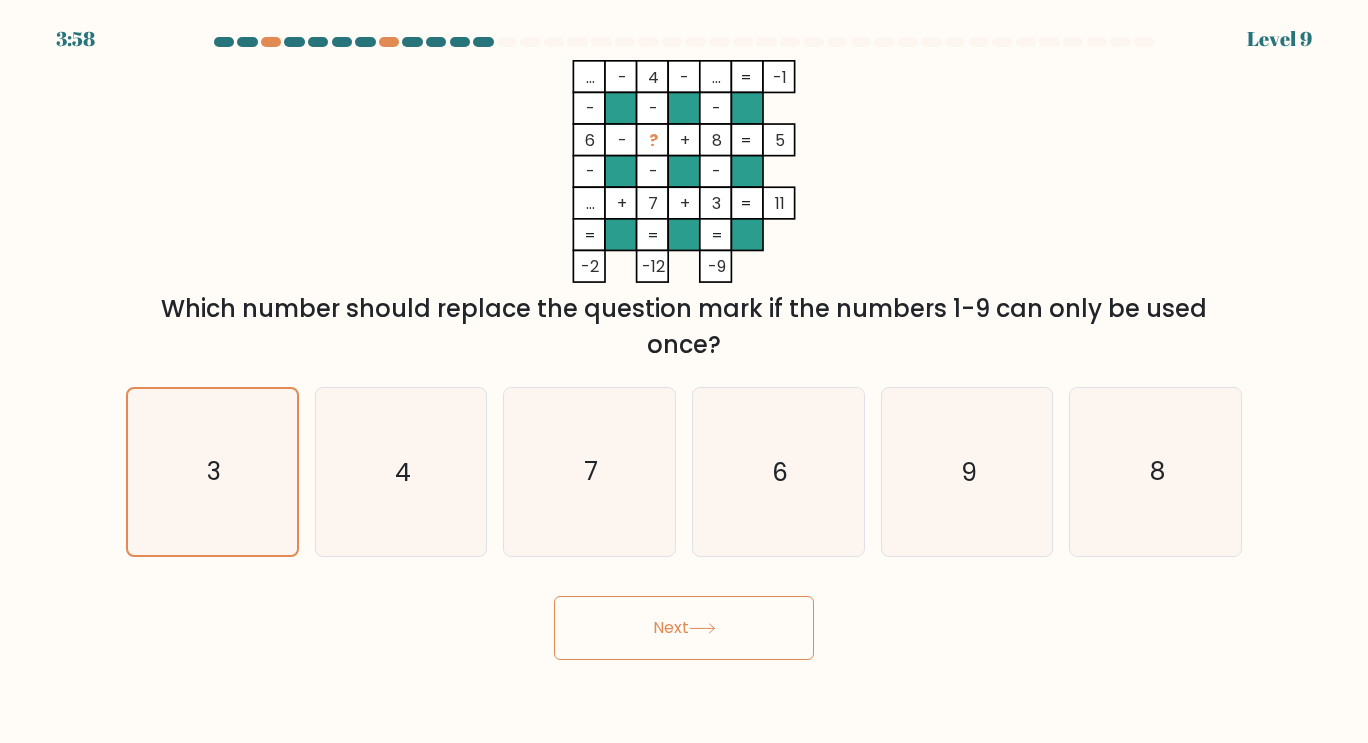 click on "Next" at bounding box center [684, 628] 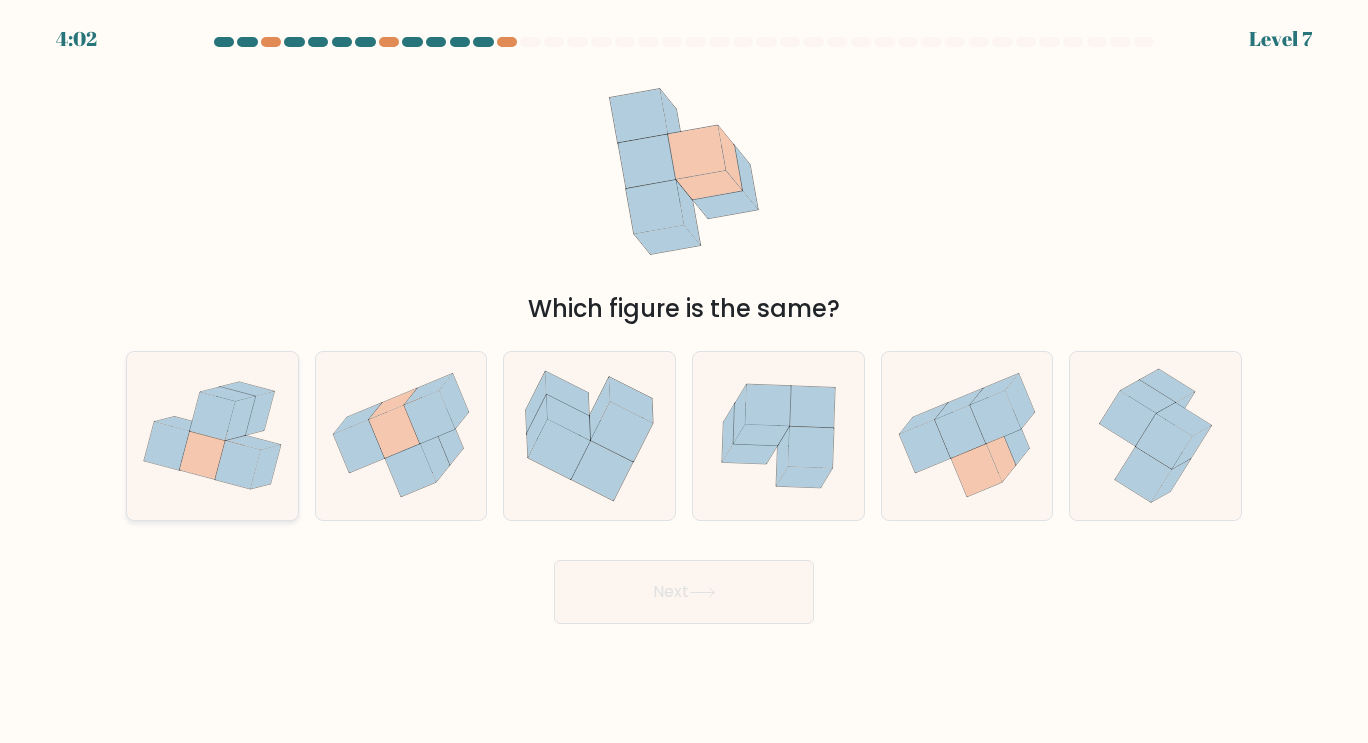 click 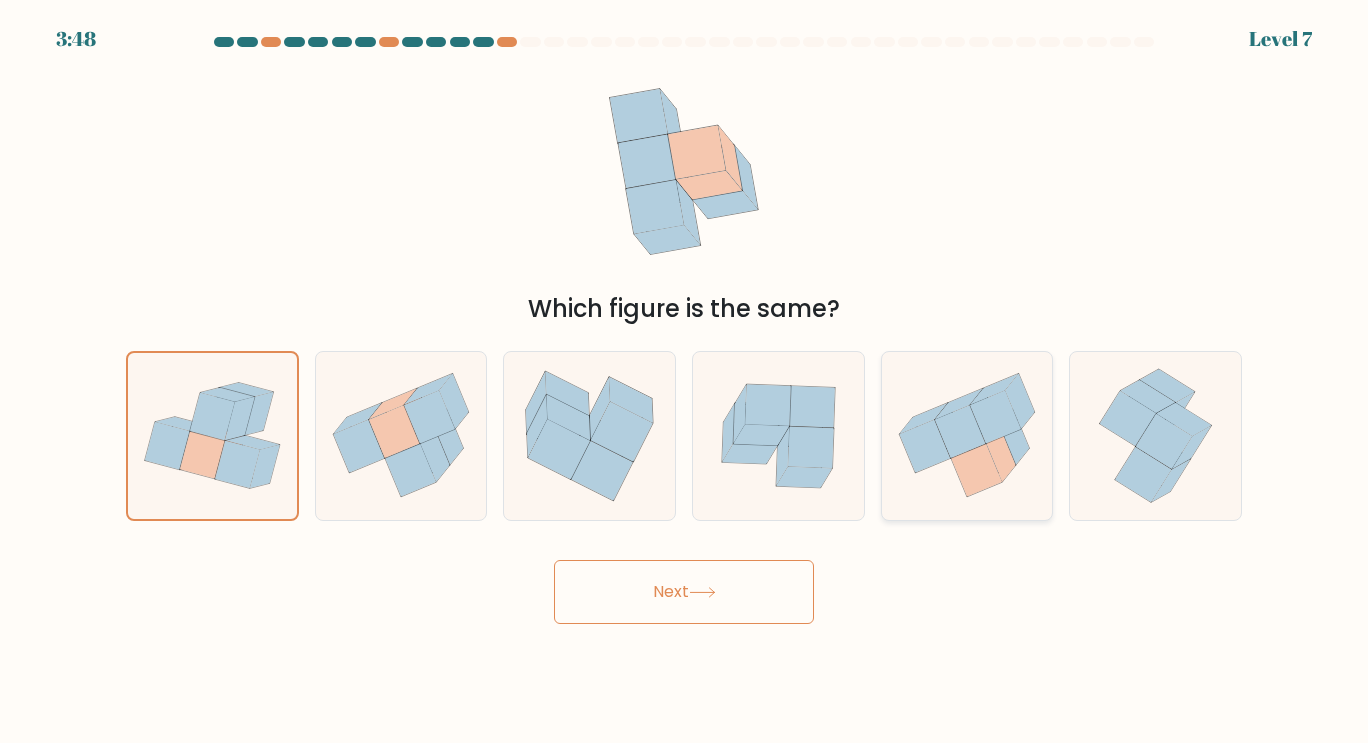 click at bounding box center (967, 436) 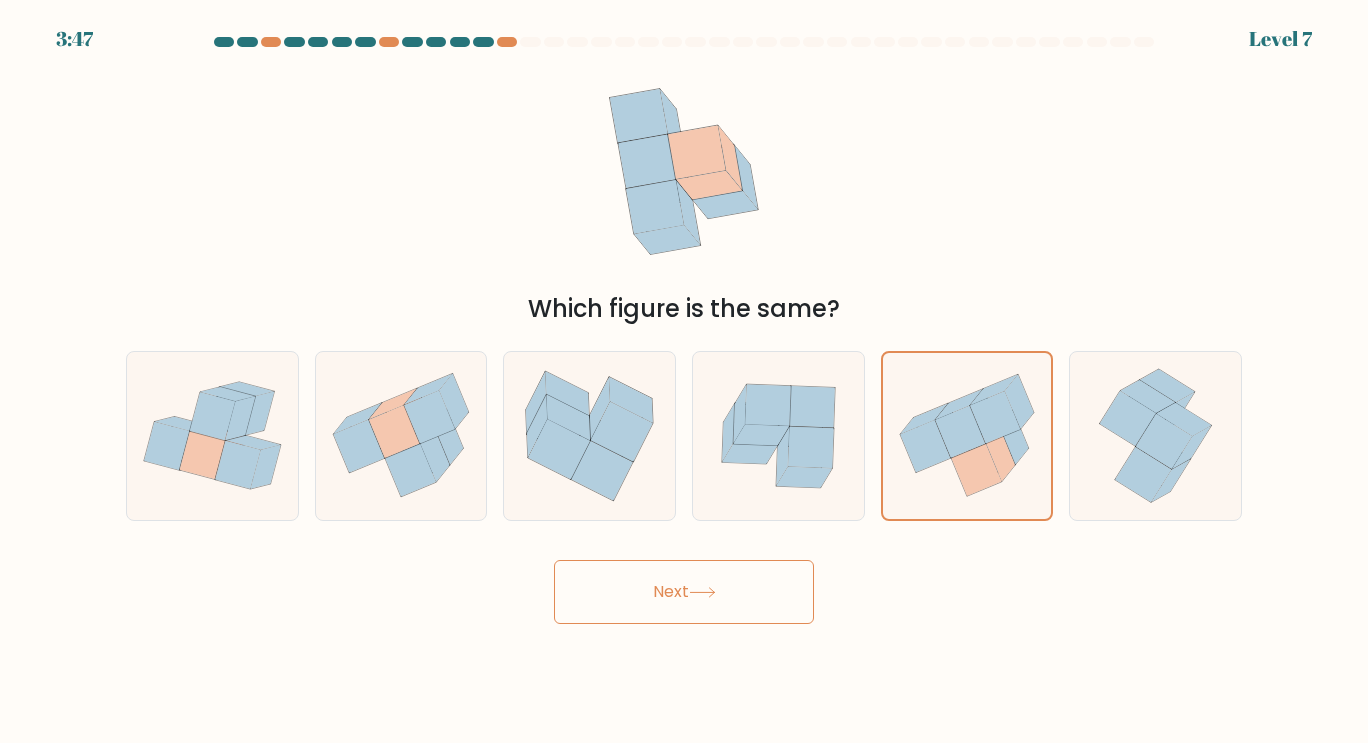 click on "Next" at bounding box center [684, 592] 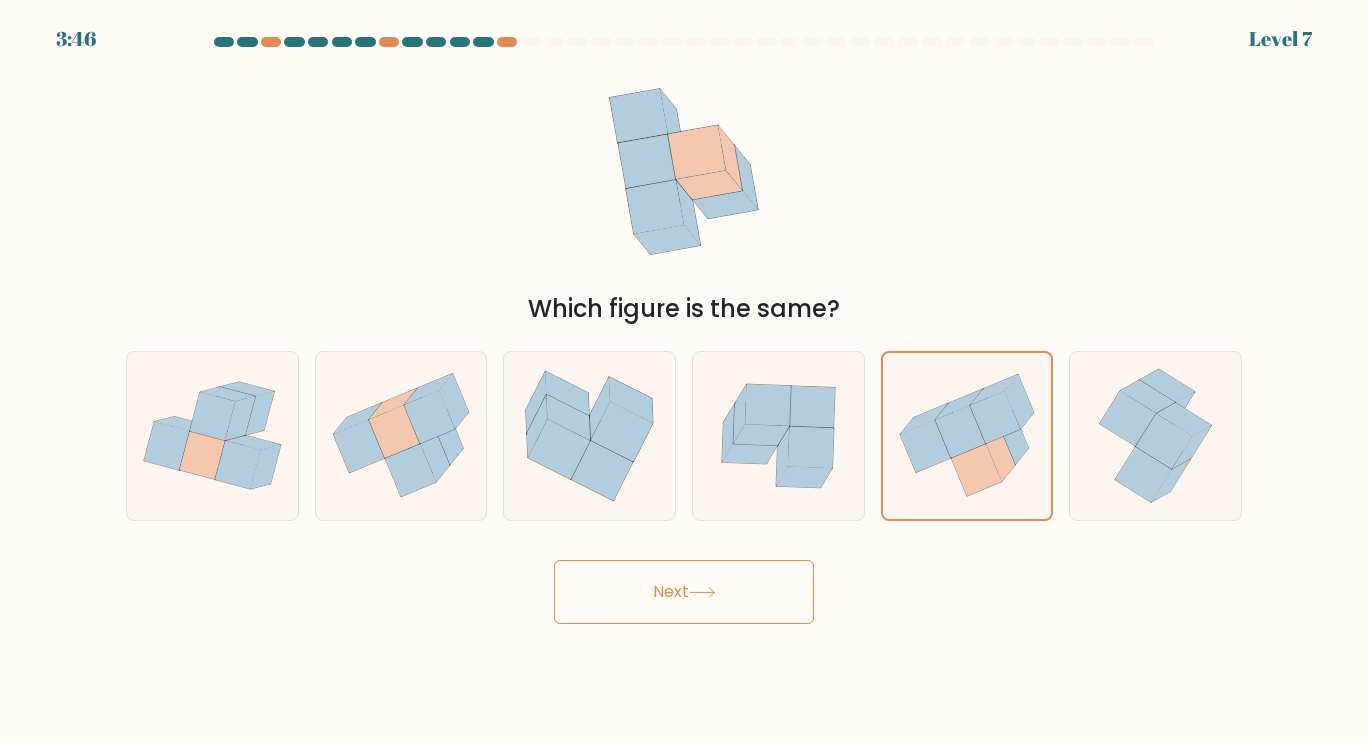 click on "Next" at bounding box center [684, 592] 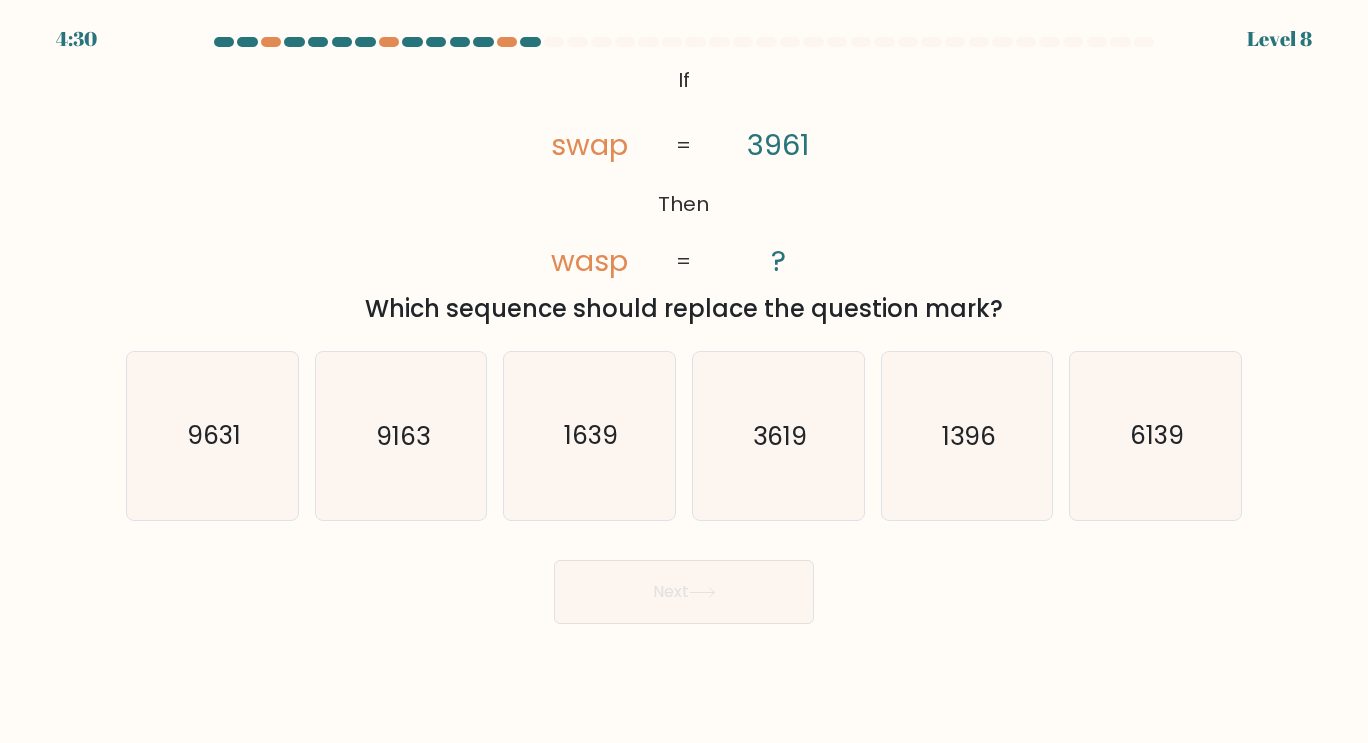 click on "Next" at bounding box center [684, 592] 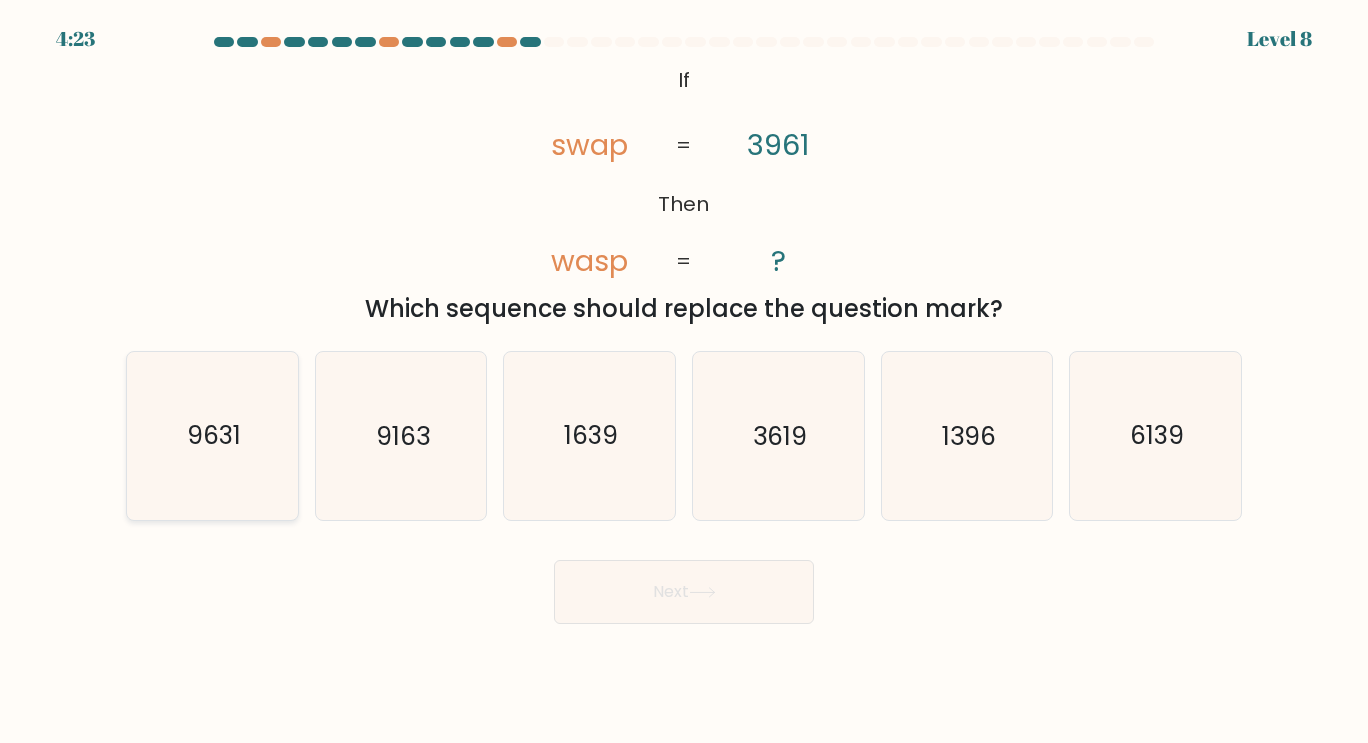 click on "9631" 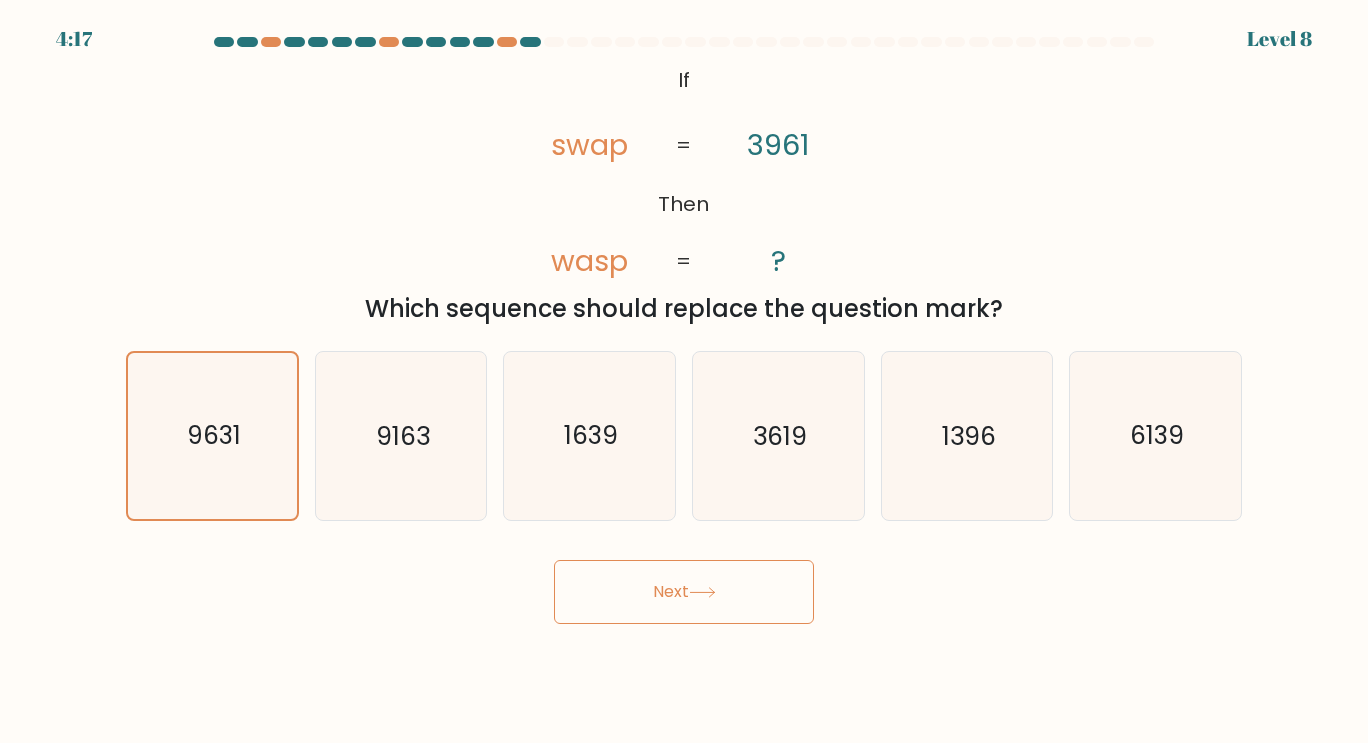 click on "Next" at bounding box center (684, 592) 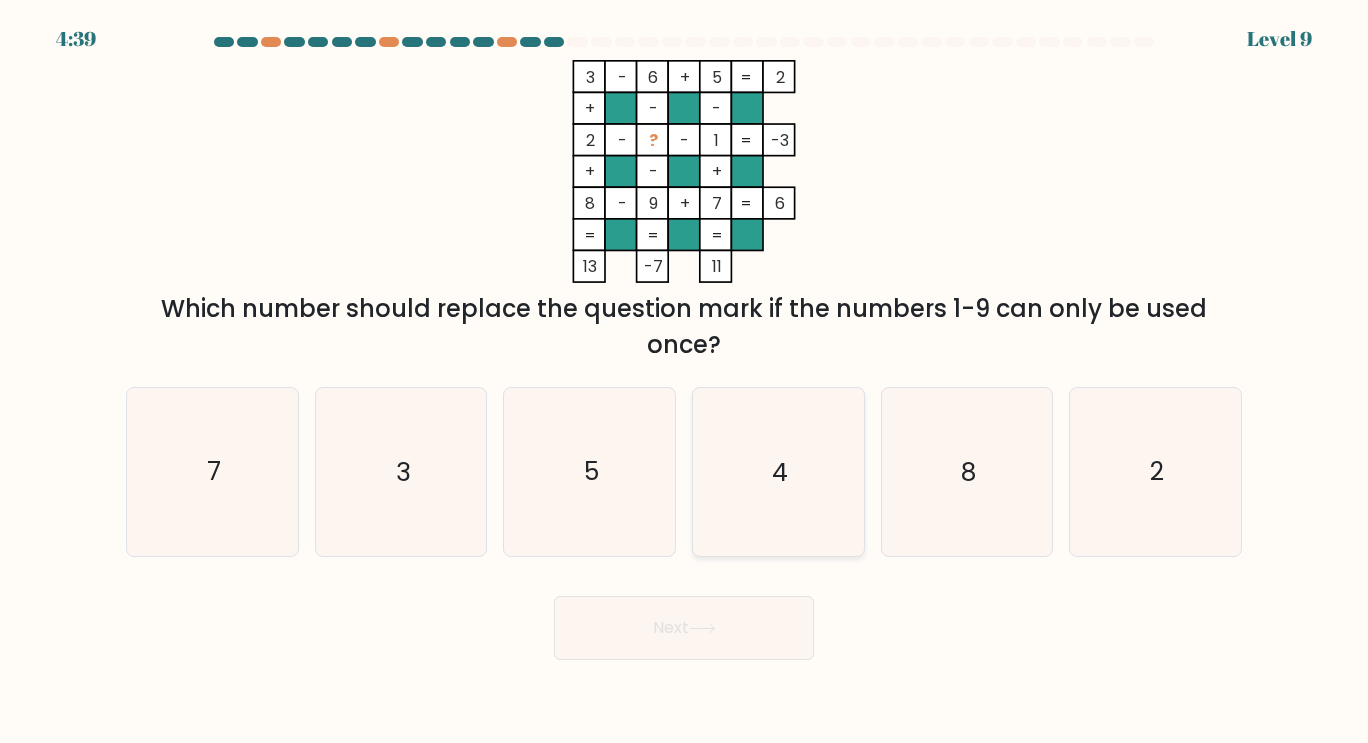 click on "4" 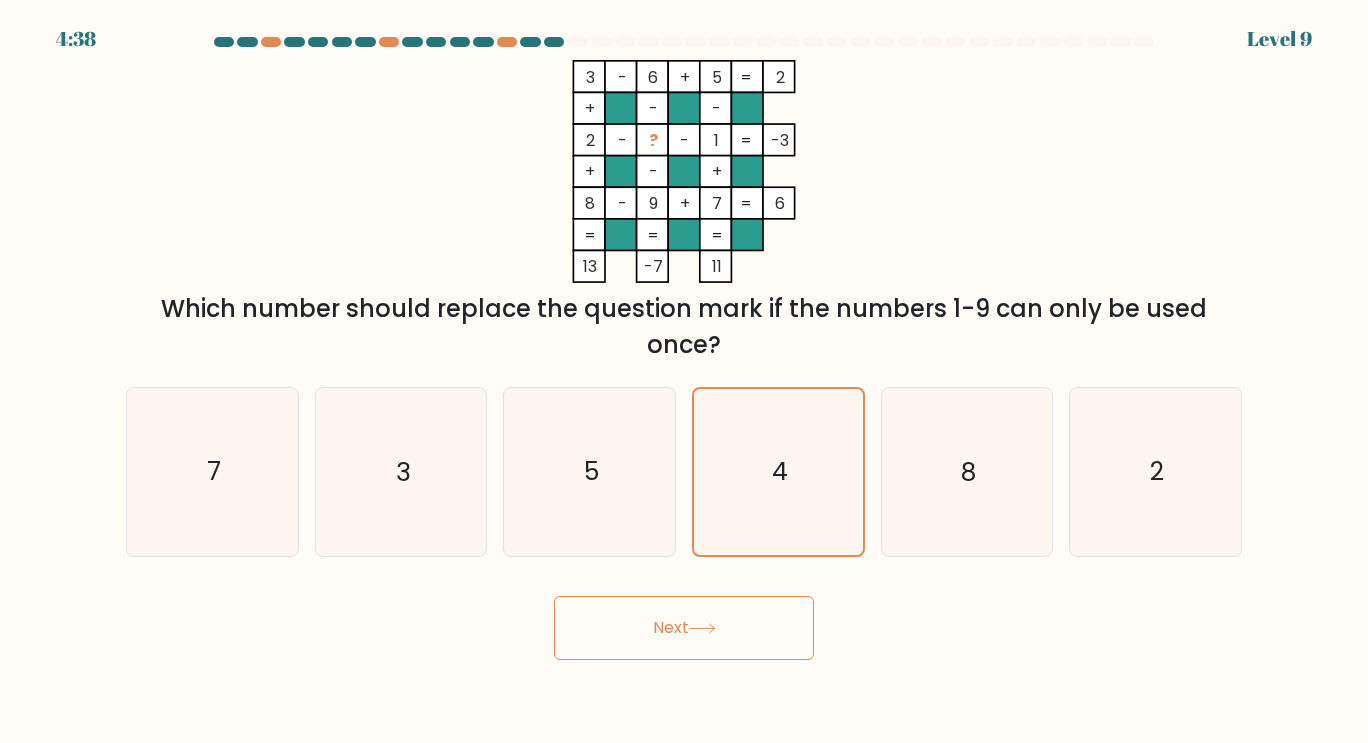 click 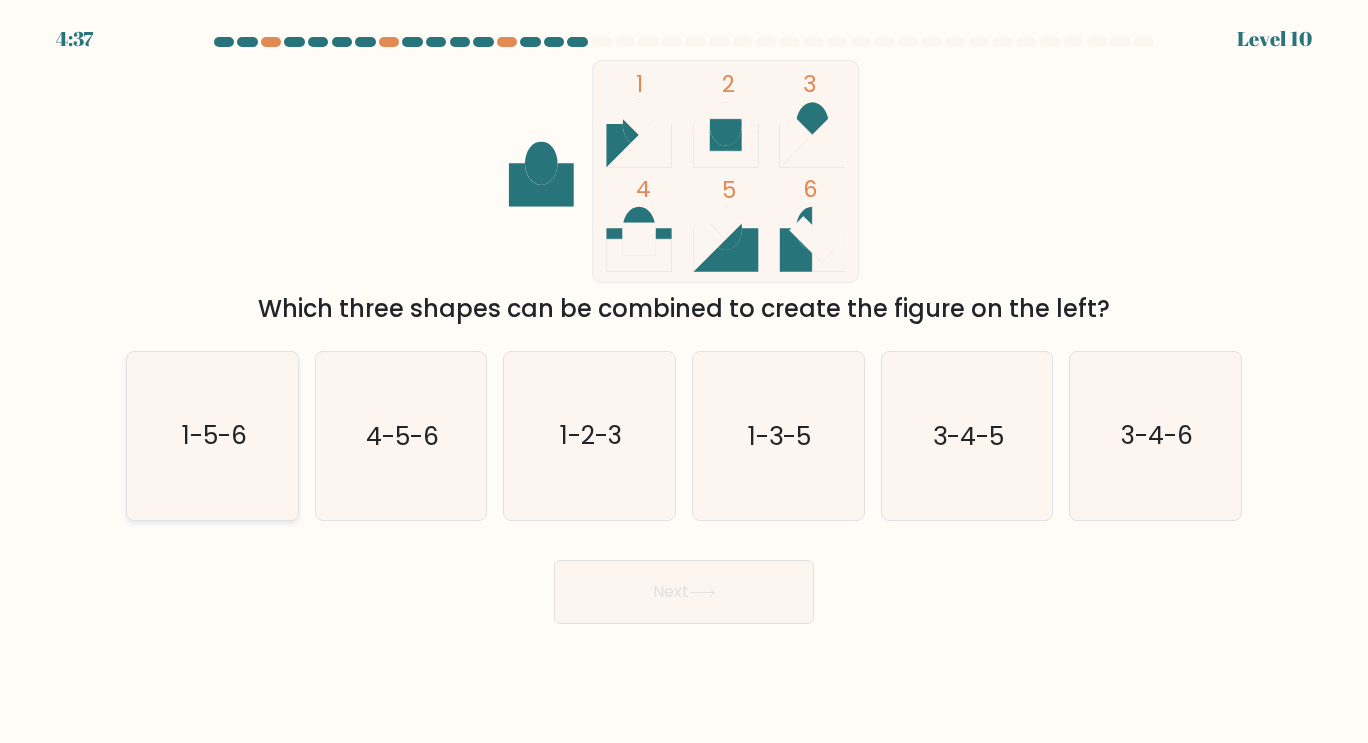 click on "1-5-6" 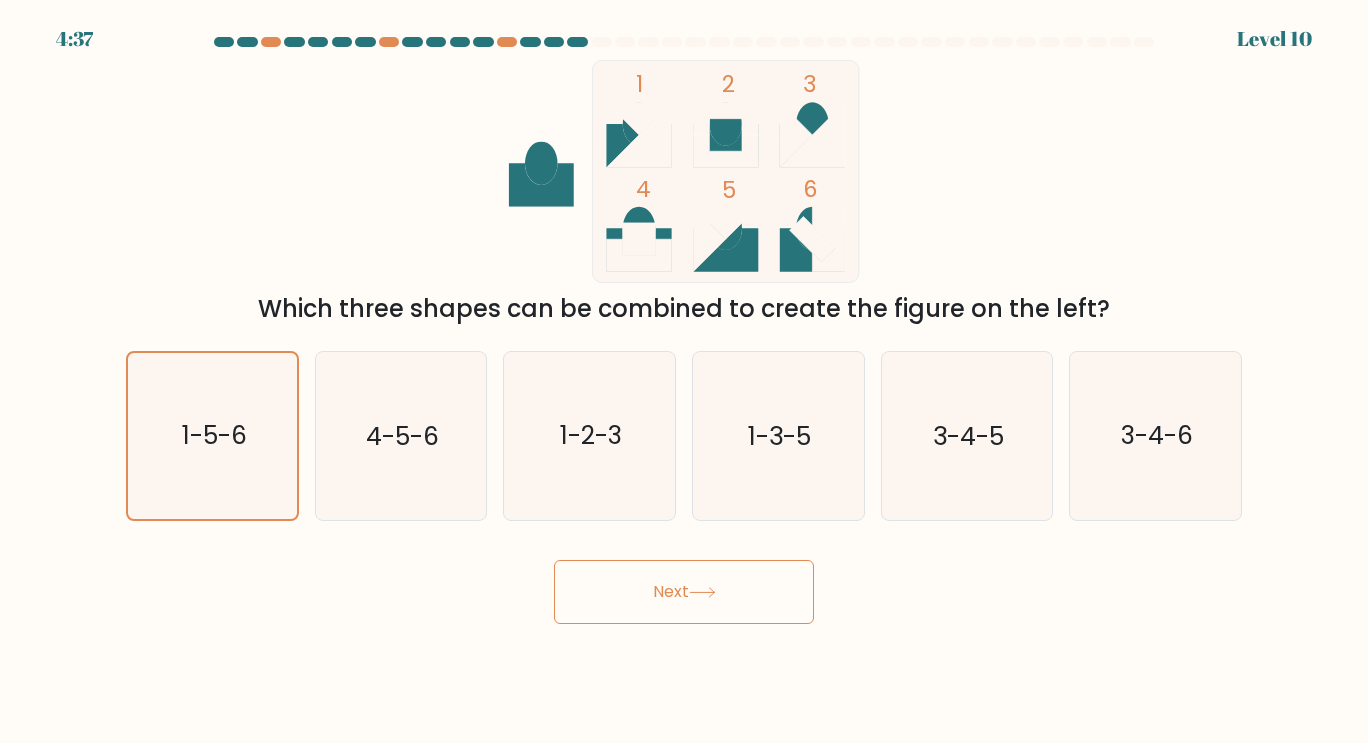 click on "Next" at bounding box center [684, 592] 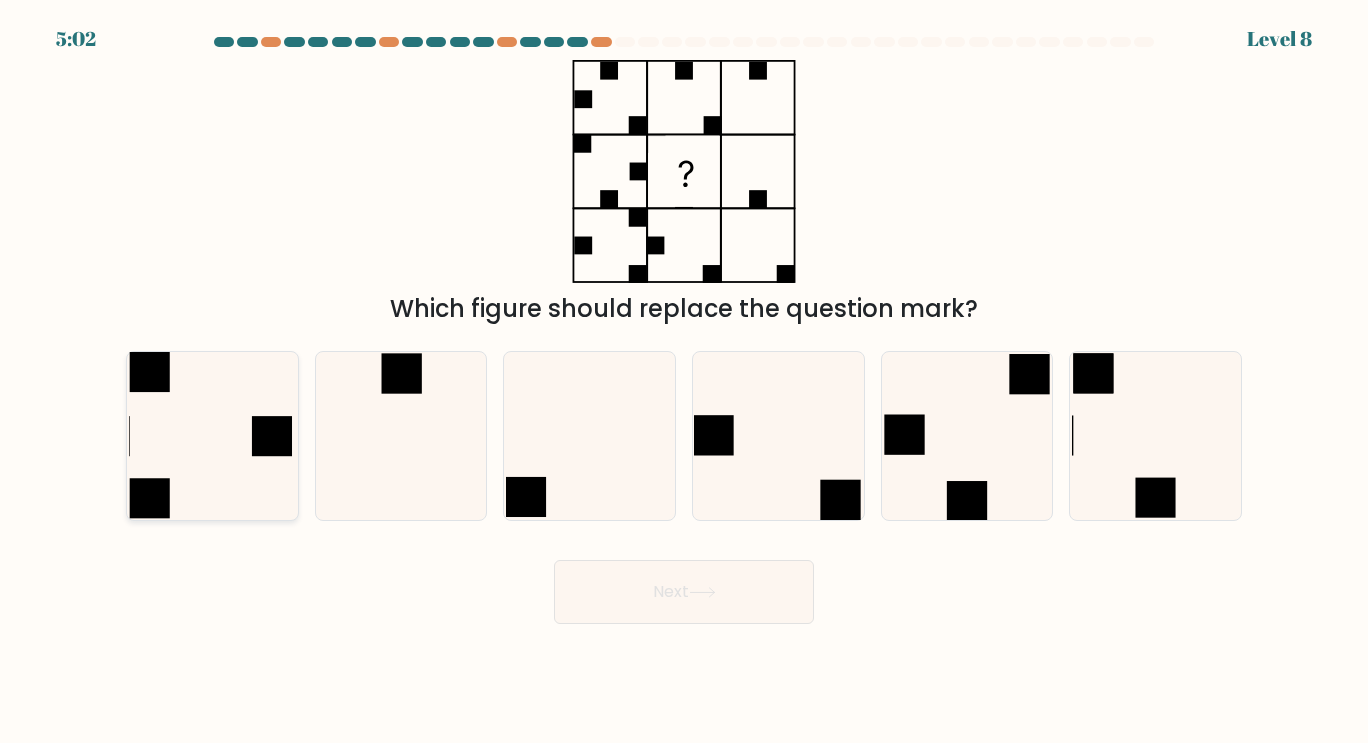 click 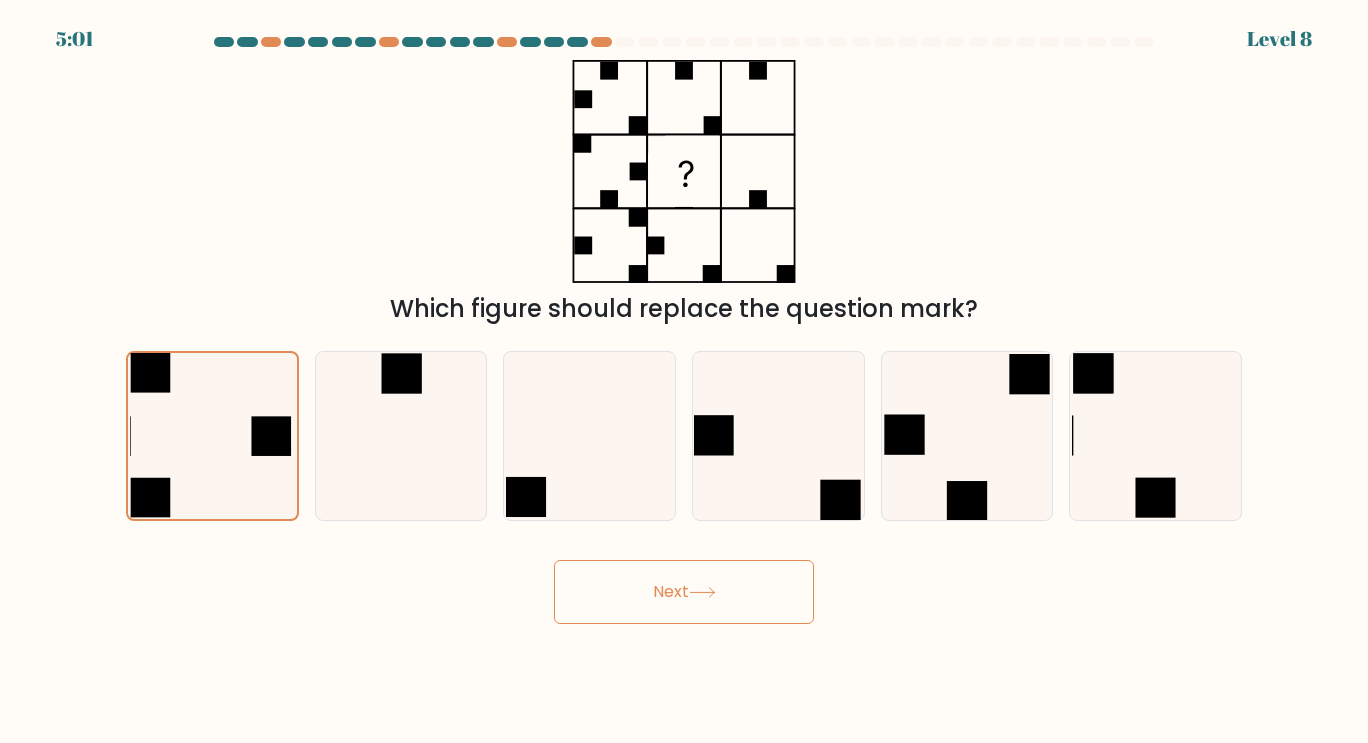 click on "Next" at bounding box center (684, 592) 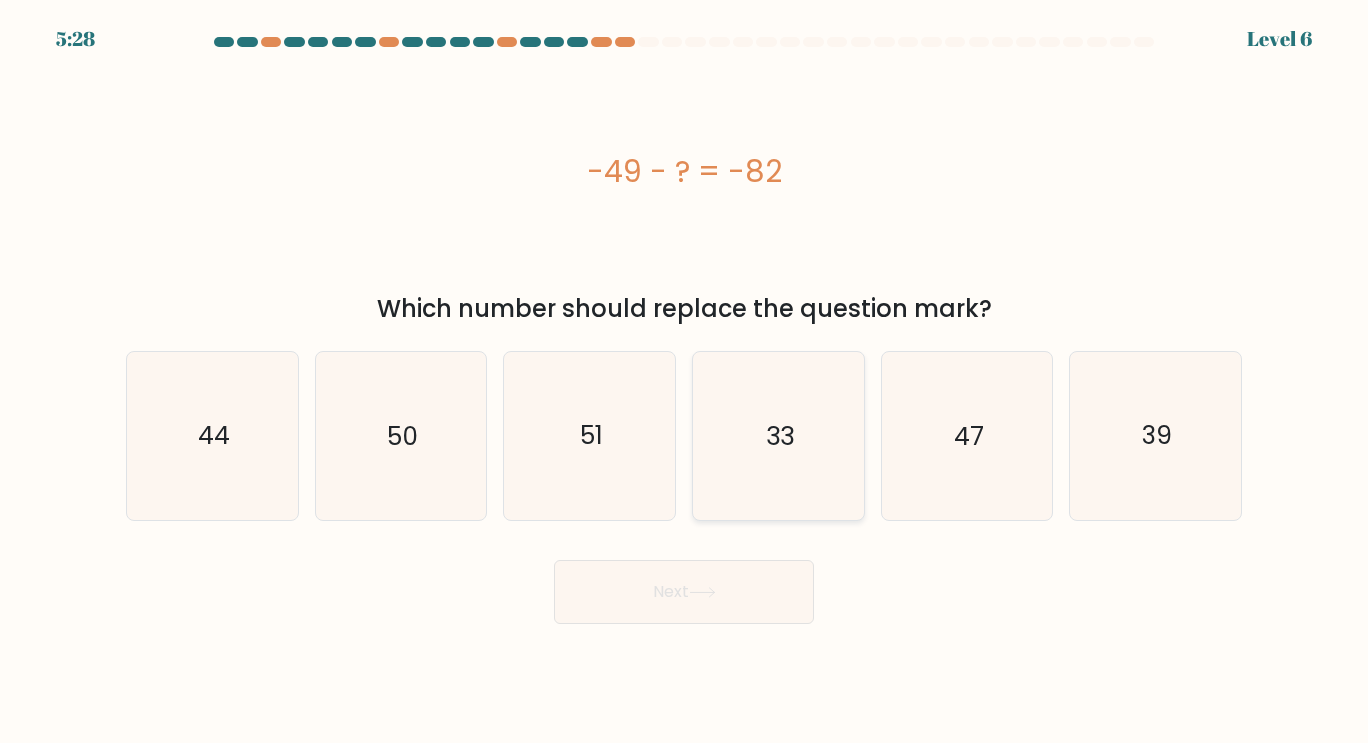click on "33" 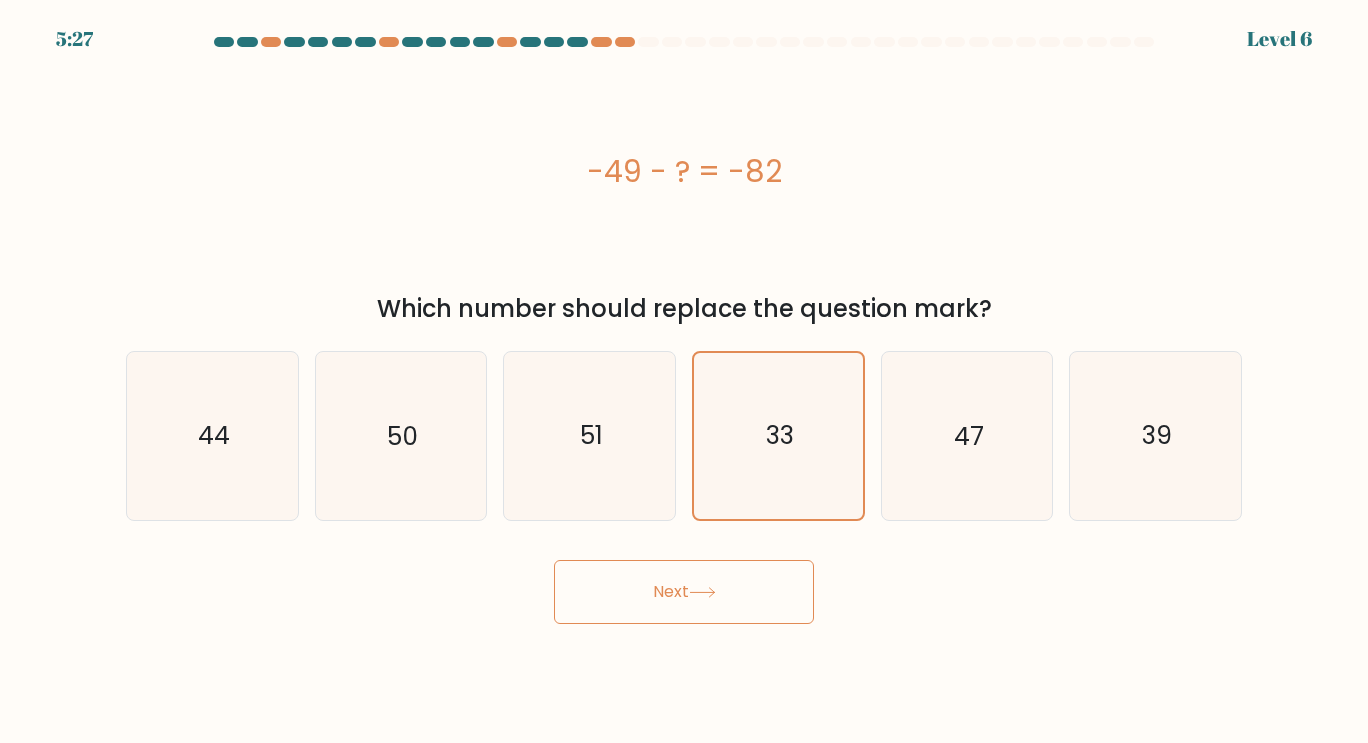 click on "Next" at bounding box center (684, 592) 